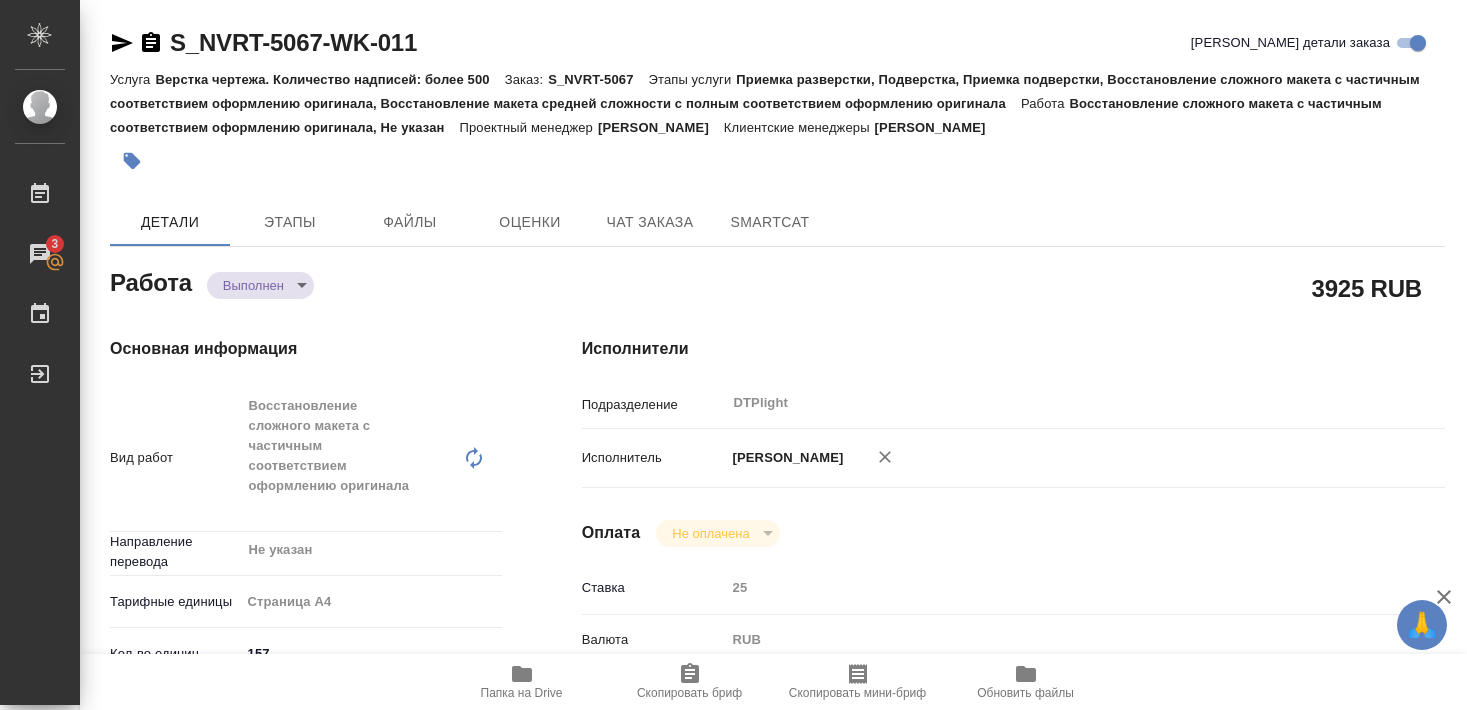 scroll, scrollTop: 0, scrollLeft: 0, axis: both 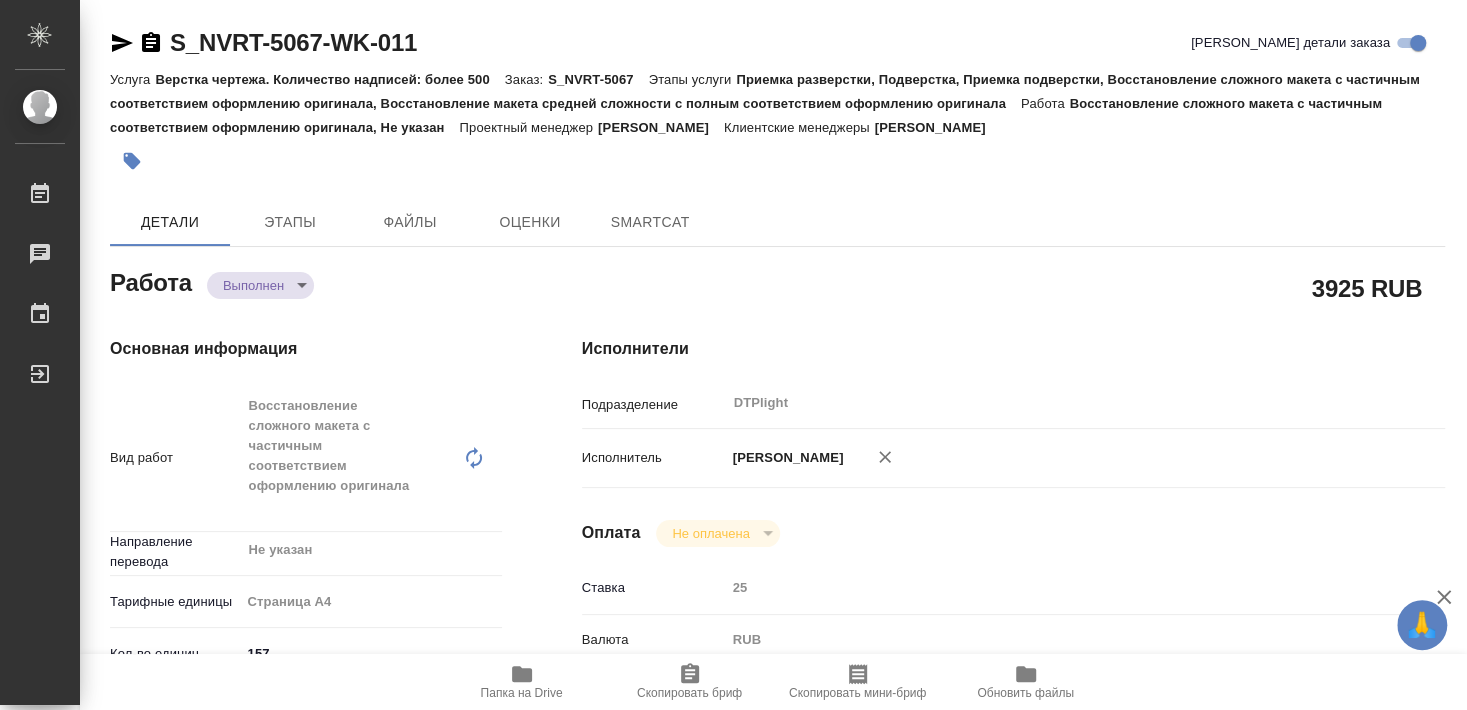 type on "x" 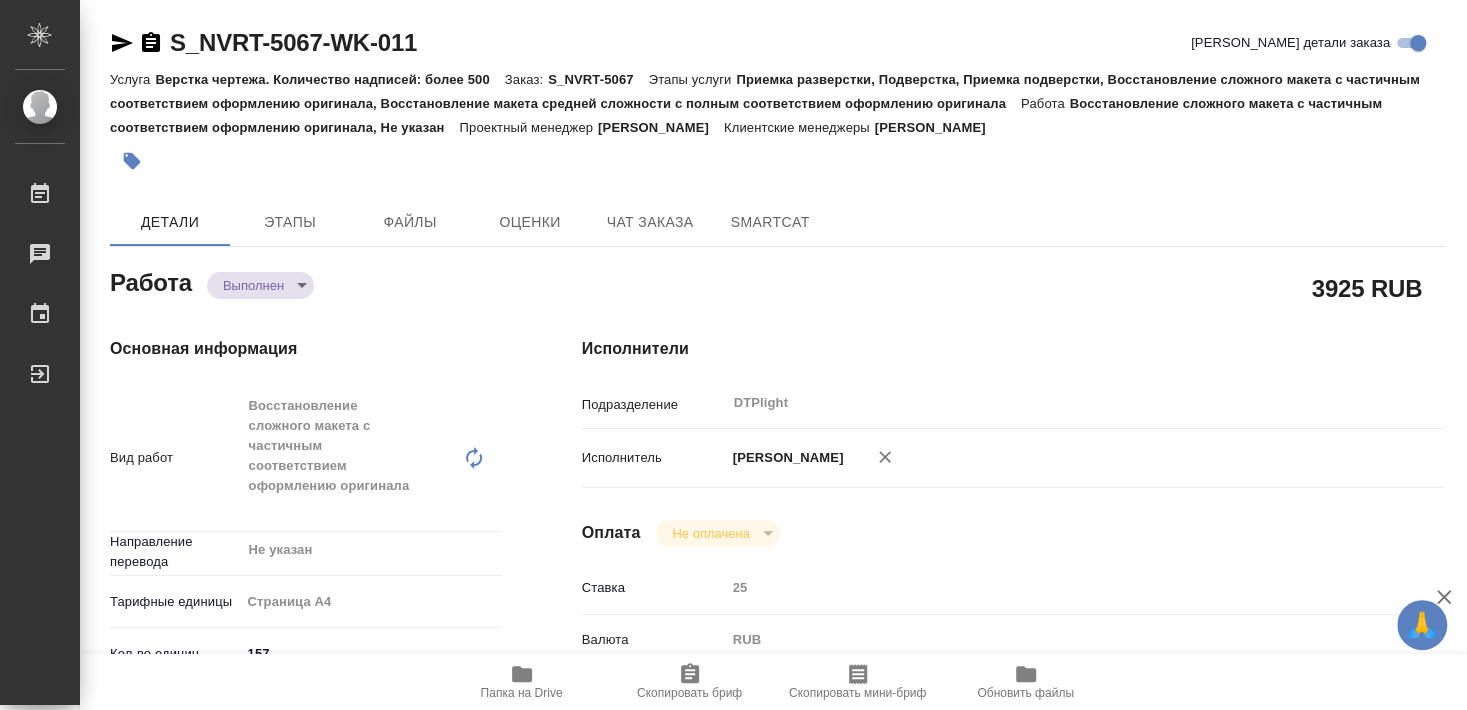 type on "x" 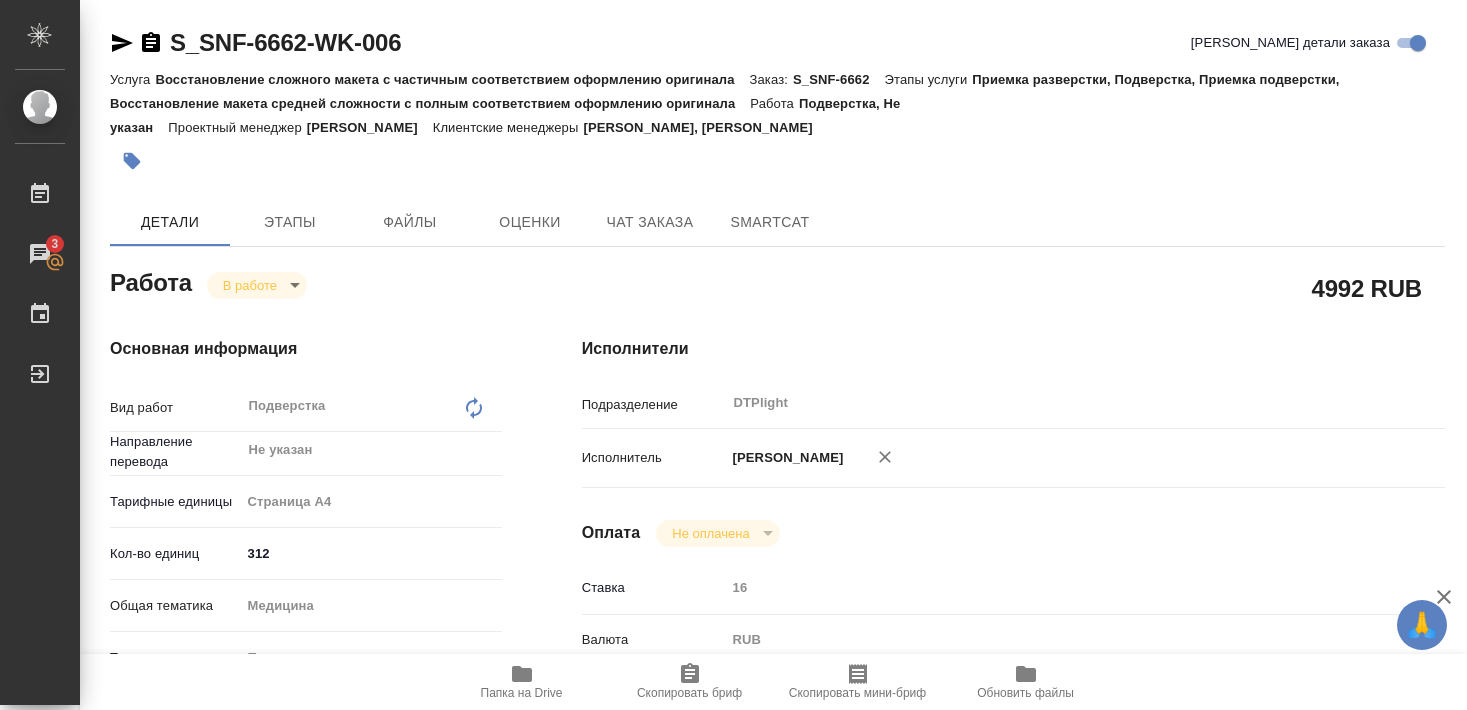 scroll, scrollTop: 0, scrollLeft: 0, axis: both 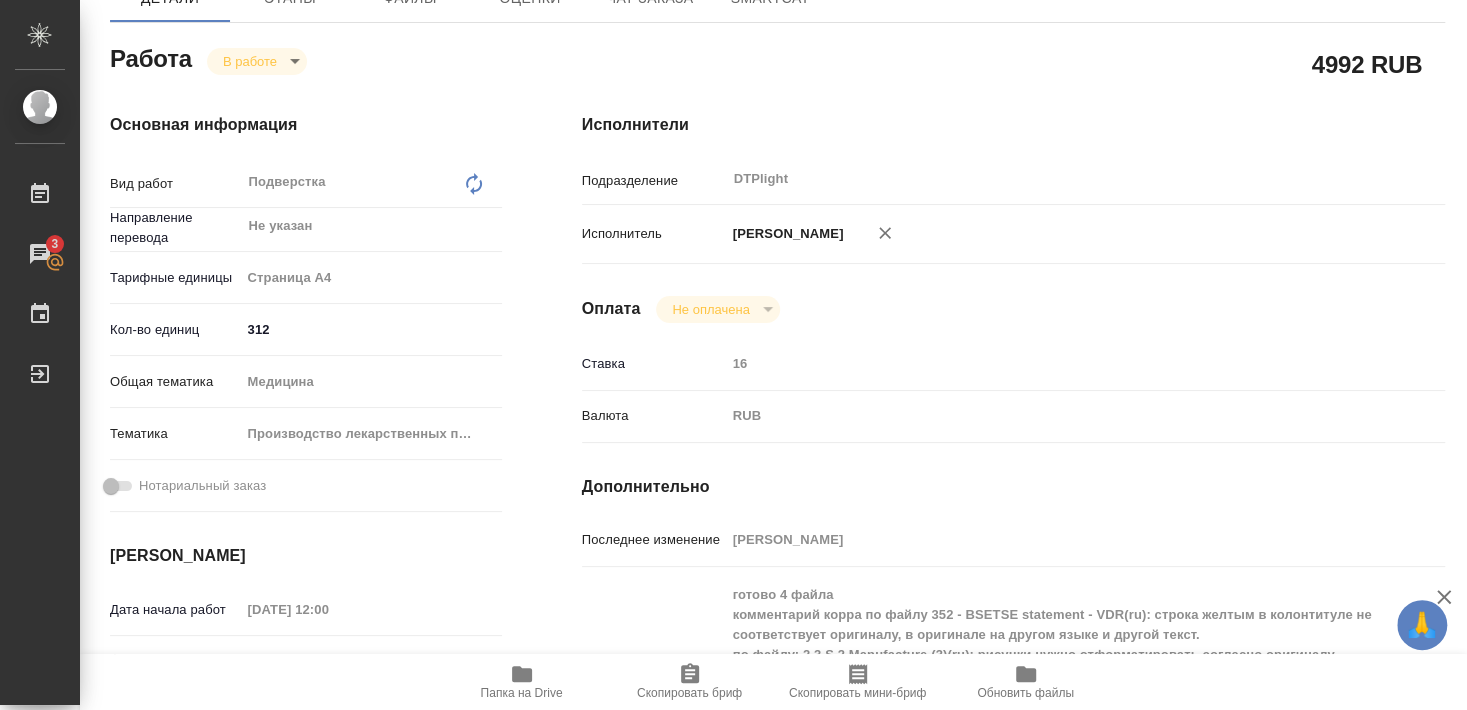 click on "Исполнители" at bounding box center [1013, 125] 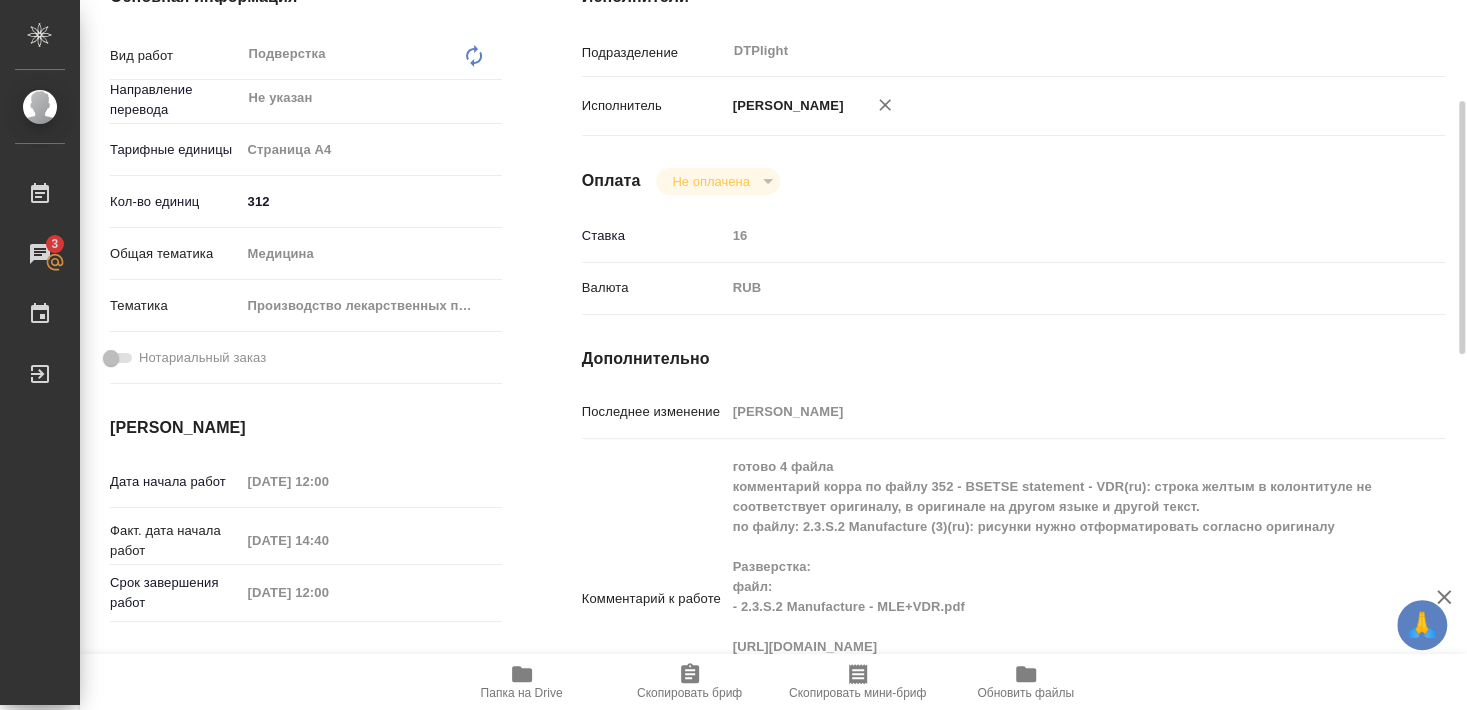 scroll, scrollTop: 0, scrollLeft: 0, axis: both 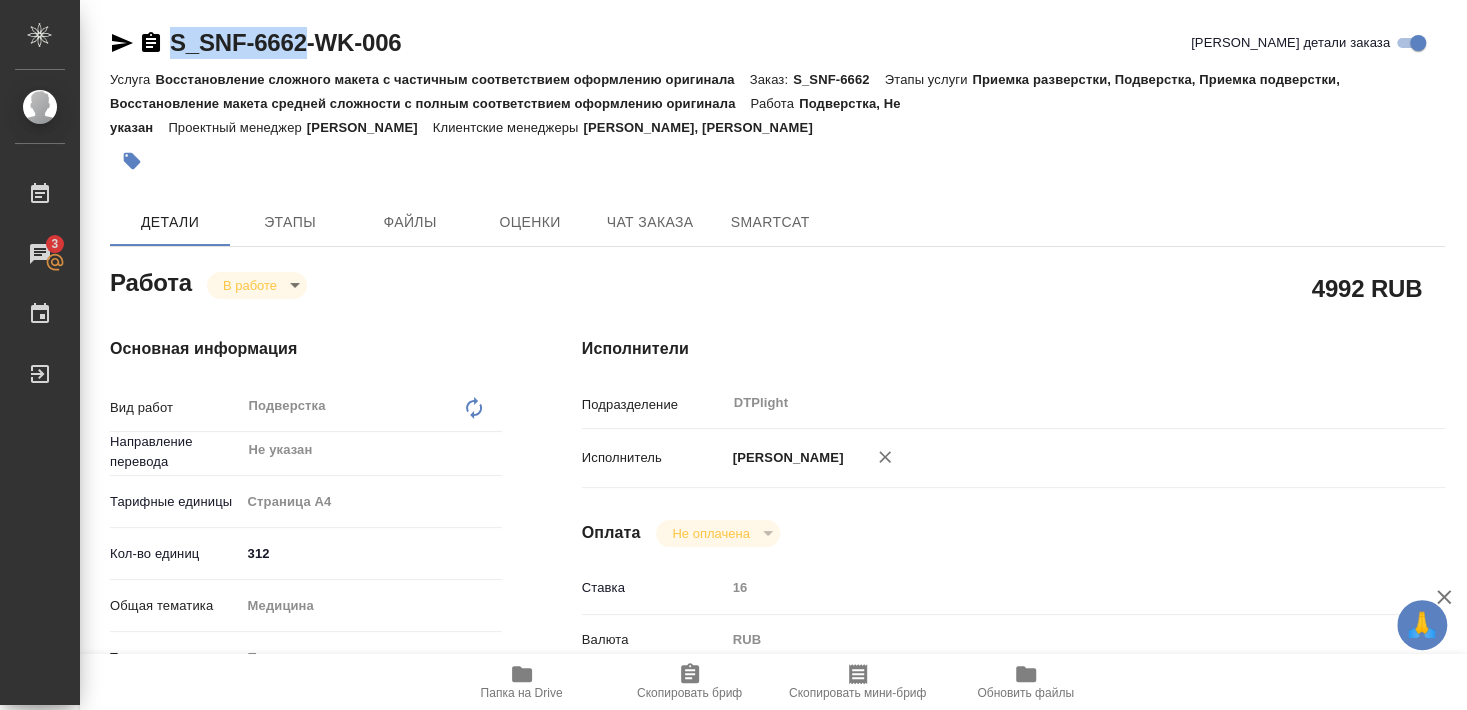 drag, startPoint x: 226, startPoint y: 58, endPoint x: 303, endPoint y: 58, distance: 77 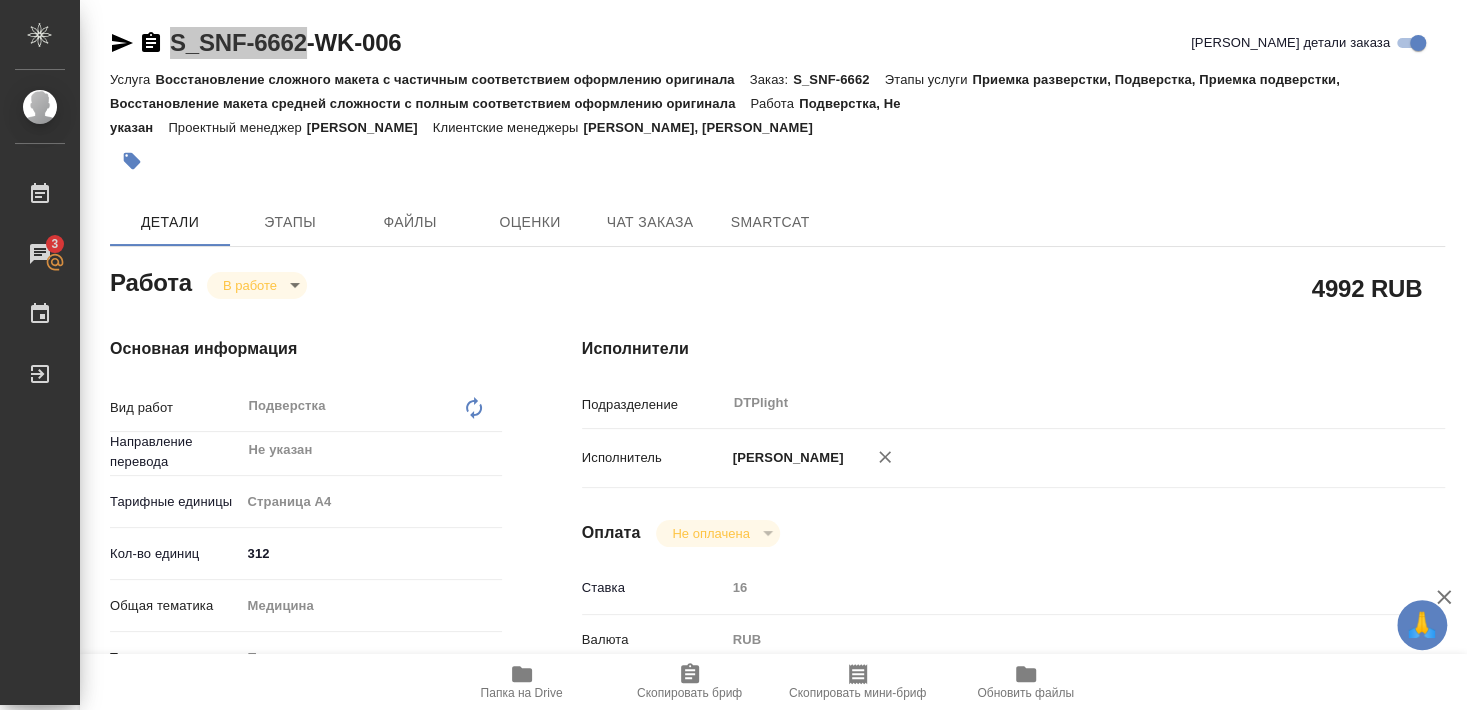 click on "Smyslova Svetlana Работы 3 Чаты График Выйти" at bounding box center [40, 387] 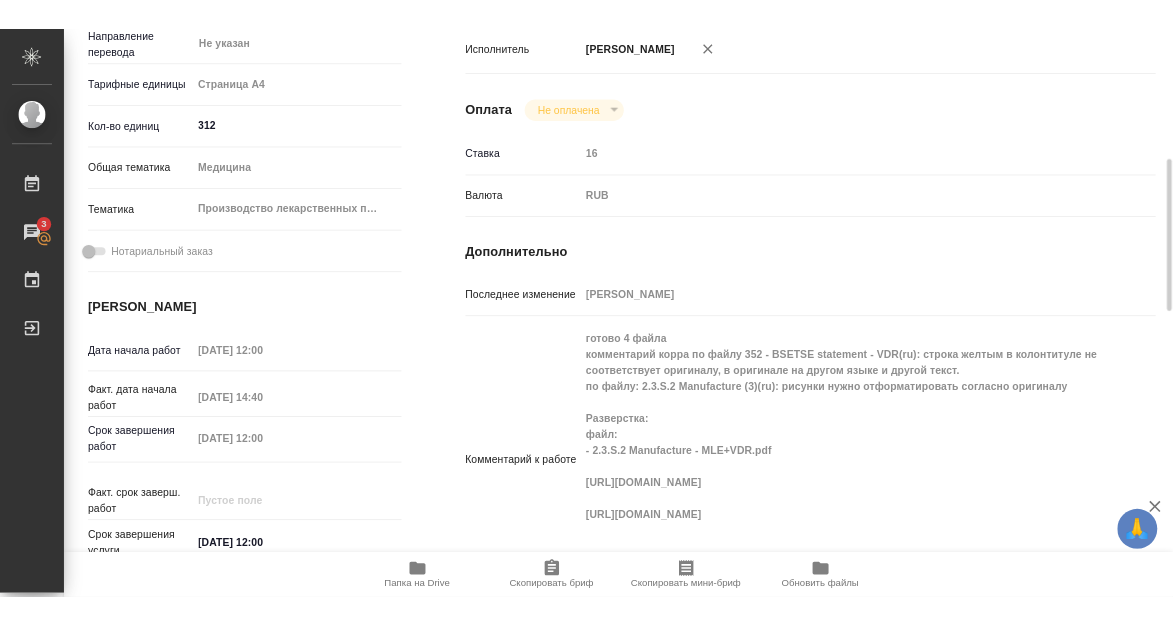 scroll, scrollTop: 456, scrollLeft: 0, axis: vertical 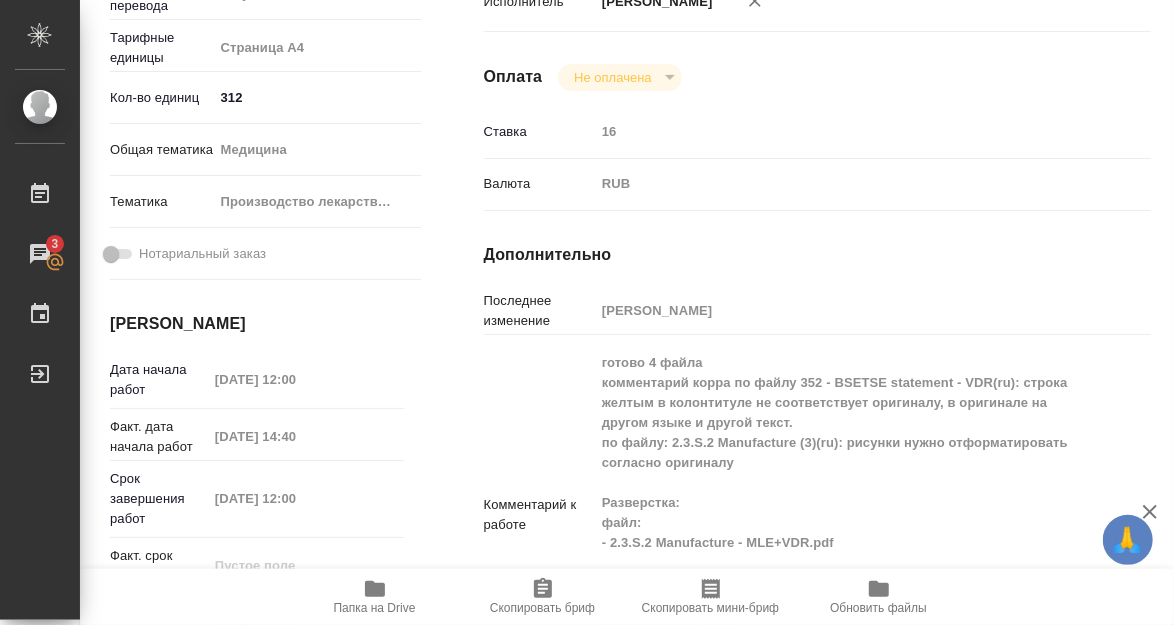 click on "Комментарий к работе готово 4 файла
комментарий корра по файлу 352 - BSETSE statement - VDR(ru): строка желтым в колонтитуле не соответствует оригиналу, в оригинале на другом языке и другой текст.
по файлу: 2.3.S.2 Manufacture (3)(ru): рисунки нужно отформатировать согласно оригиналу
Разверстка:
файл:
- 2.3.S.2 Manufacture - MLE+VDR.pdf
https://drive.awatera.com/apps/files/files?dir=/Shares/Sanofi/Orders/S_SNF-6662/DTP/S_SNF-6662-WK-004/in
https://drive.awatera.com/apps/files/files?dir=/Shares/Sanofi/Orders/S_SNF-6662/DTP/S_SNF-6662-WK-009/in x" at bounding box center (817, 515) 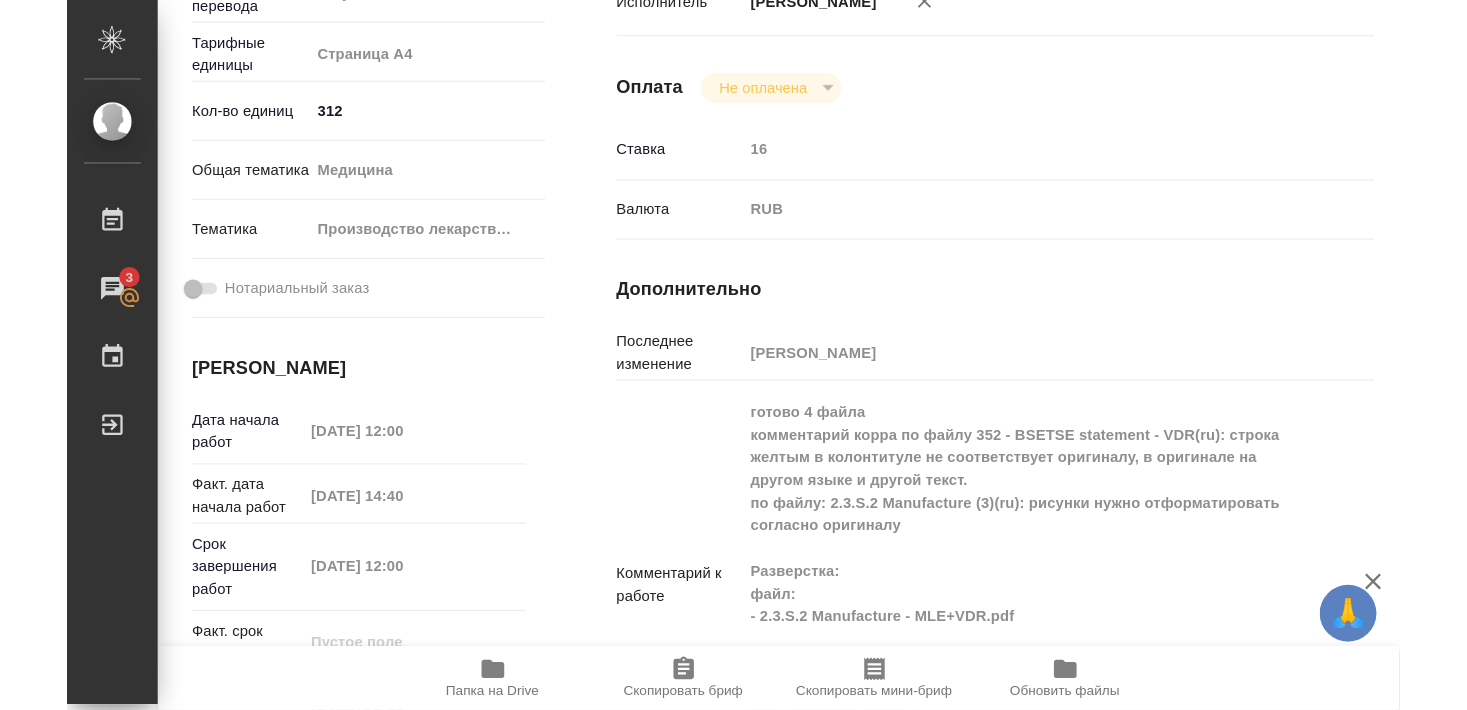 scroll, scrollTop: 24, scrollLeft: 0, axis: vertical 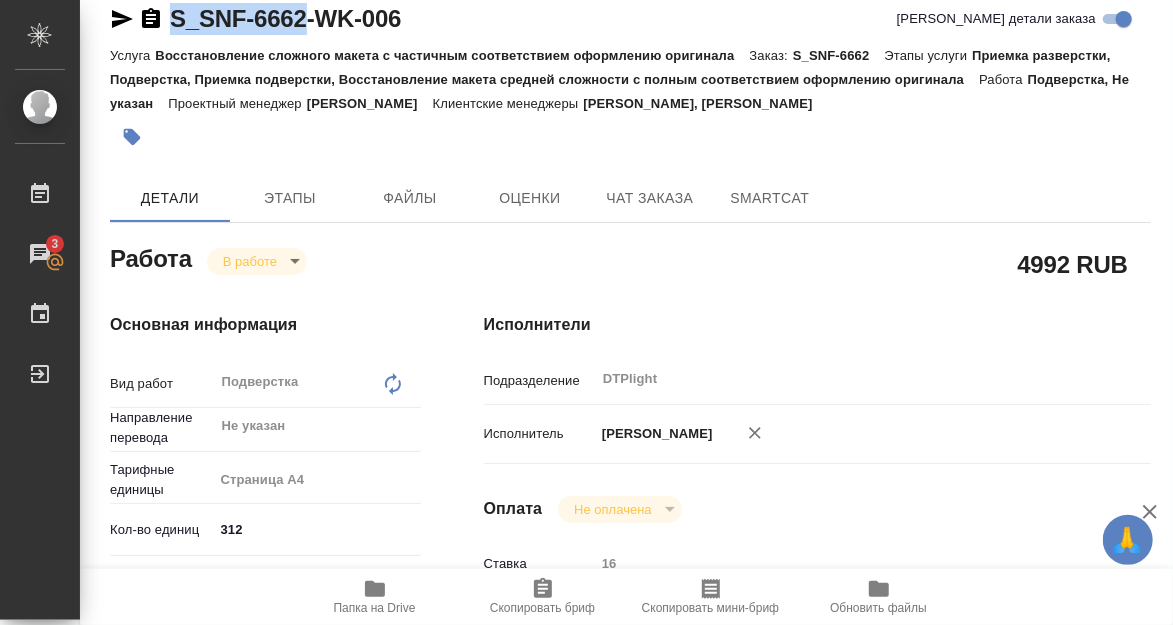 drag, startPoint x: 174, startPoint y: 35, endPoint x: 302, endPoint y: 37, distance: 128.01562 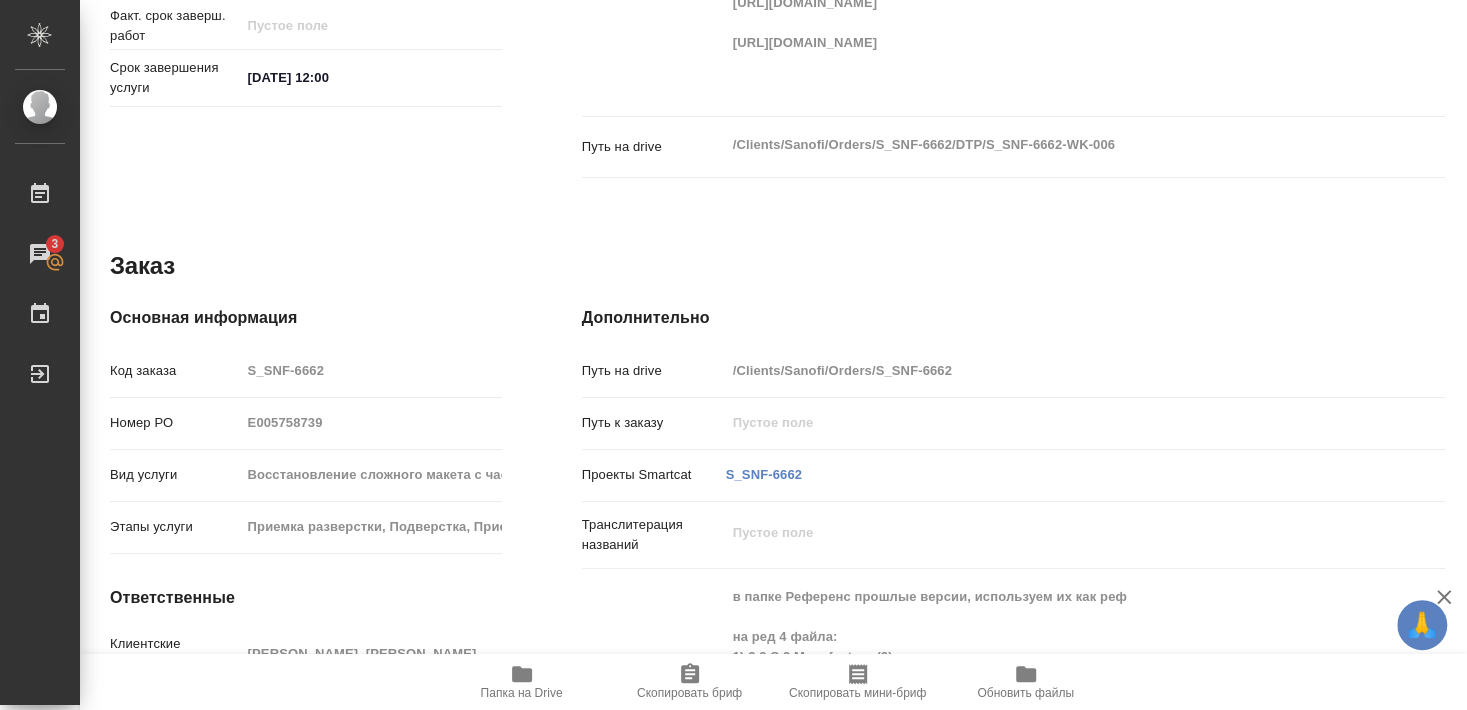 scroll, scrollTop: 888, scrollLeft: 0, axis: vertical 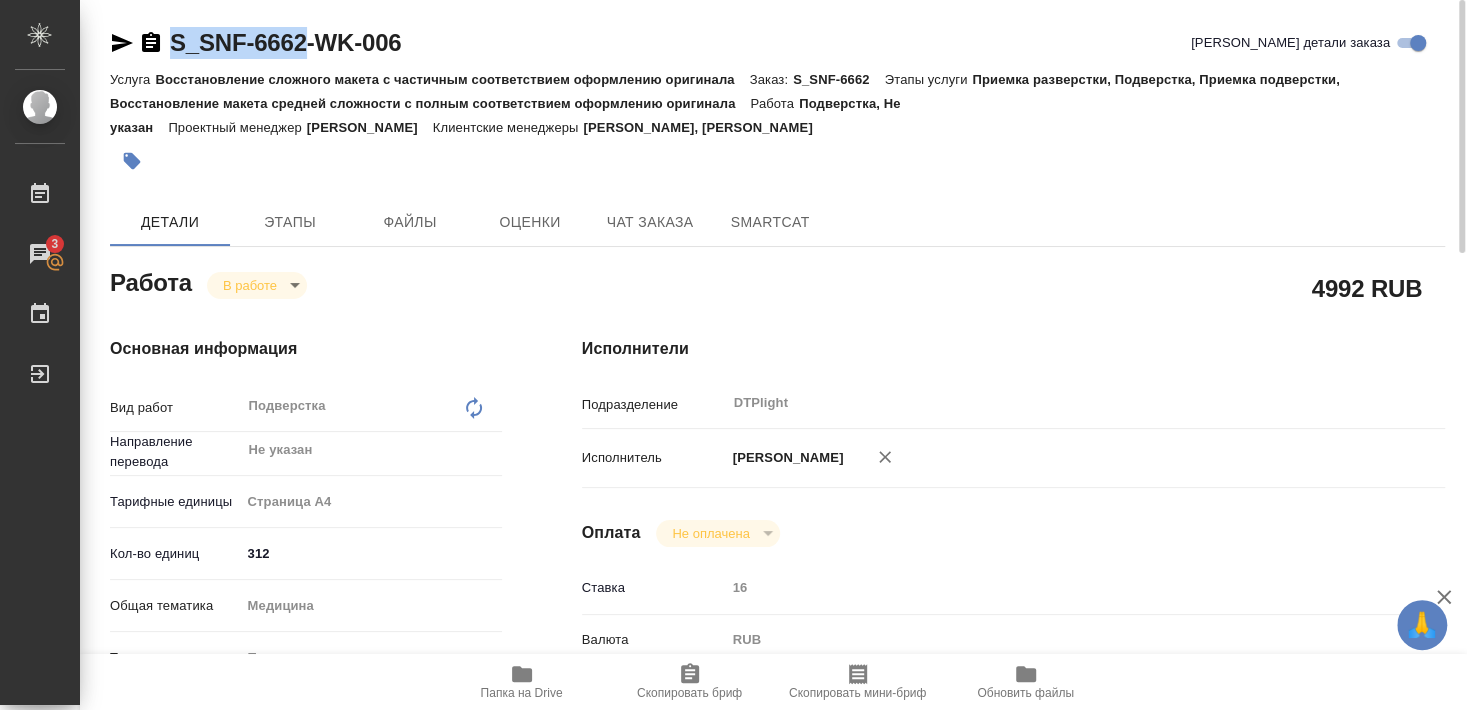 click 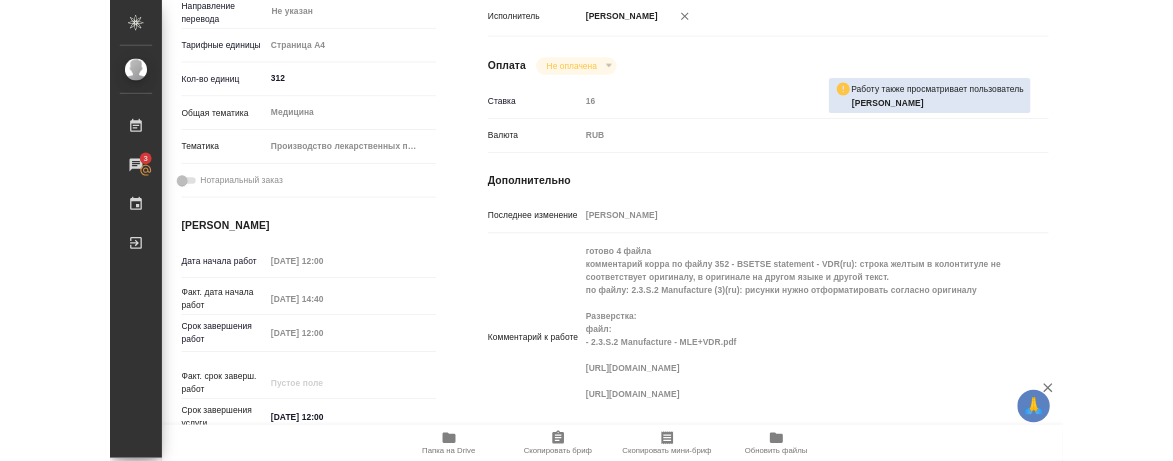 scroll, scrollTop: 540, scrollLeft: 0, axis: vertical 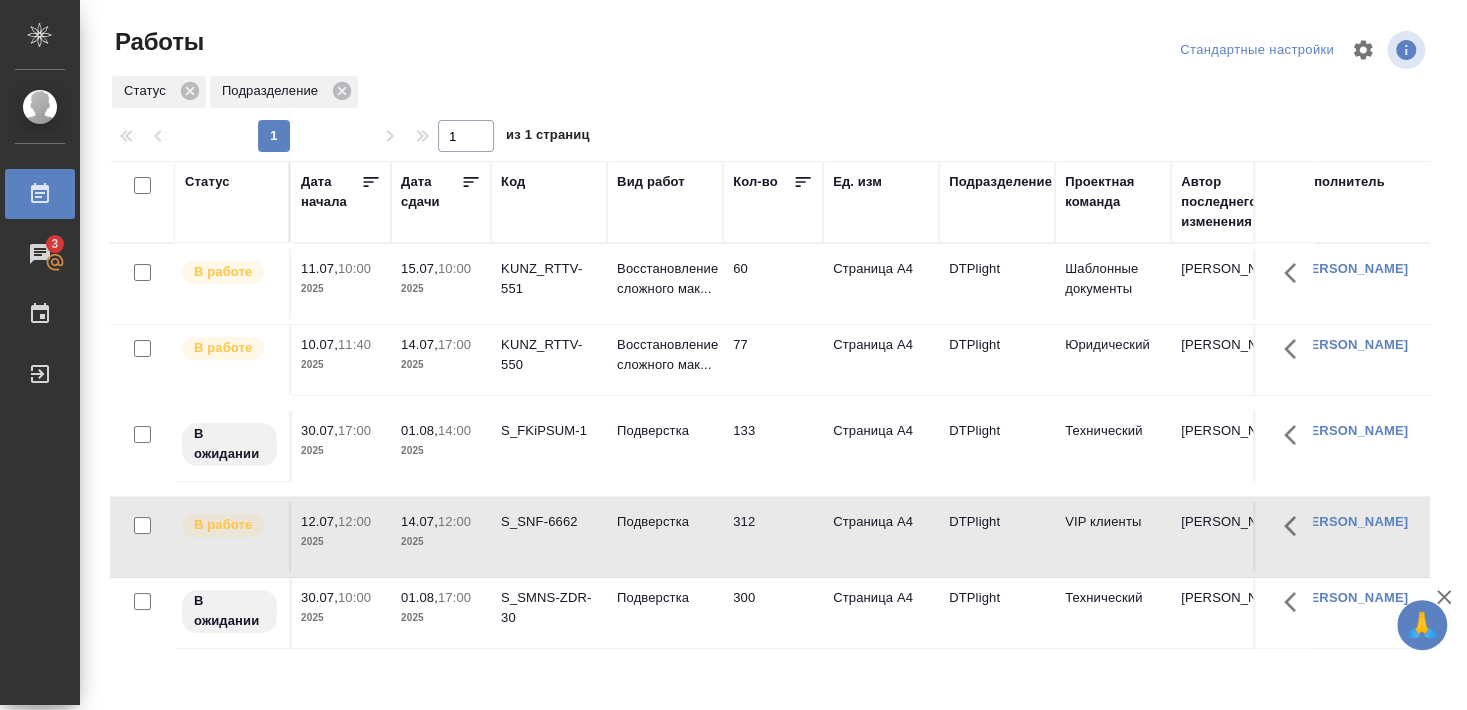 click on "KUNZ_RTTV-550" at bounding box center (549, 279) 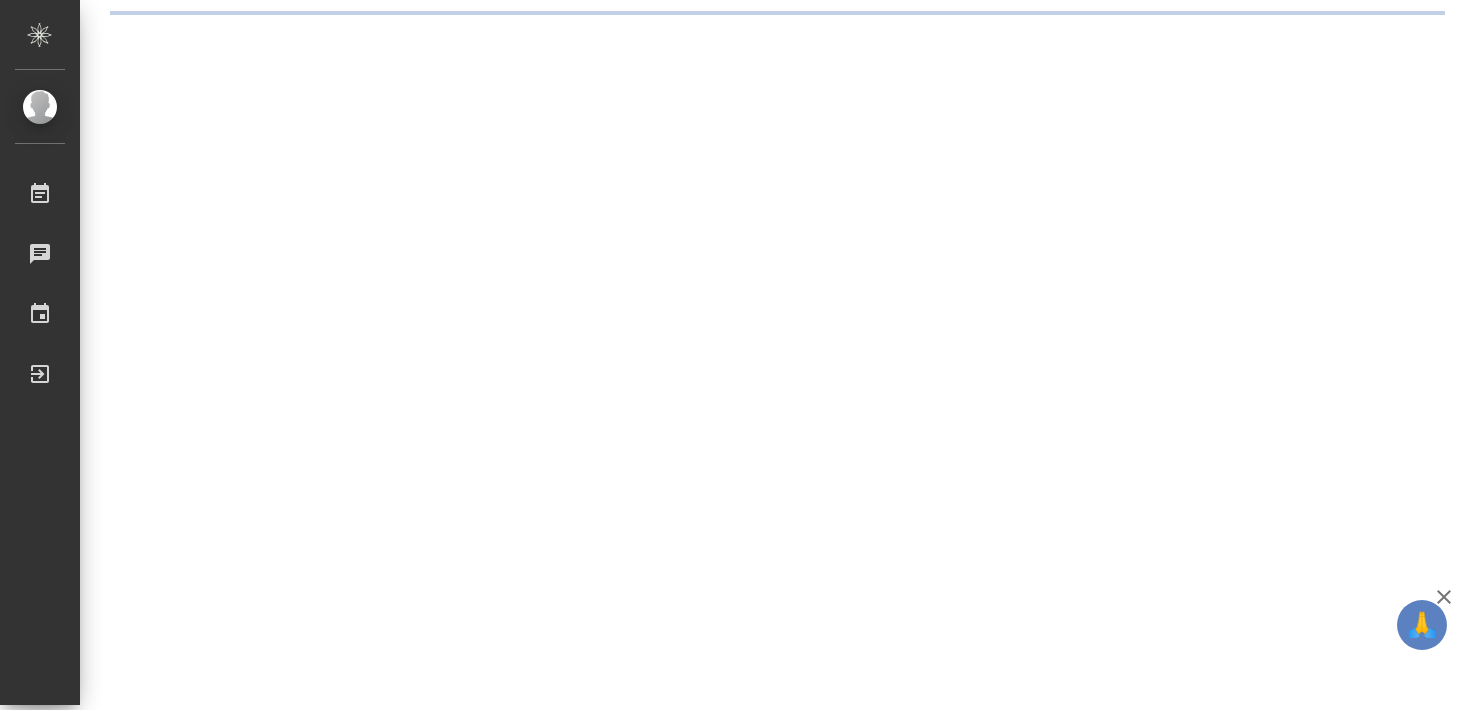 scroll, scrollTop: 0, scrollLeft: 0, axis: both 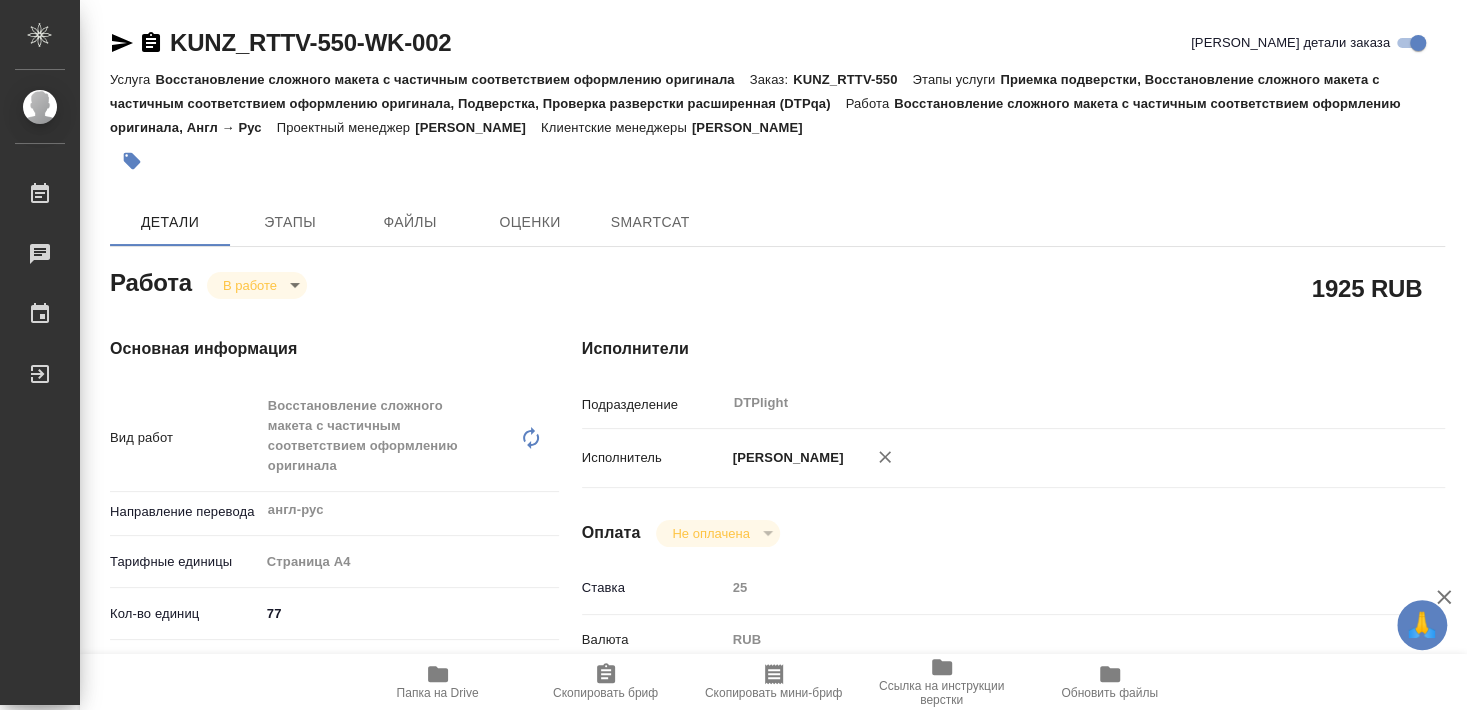 type on "x" 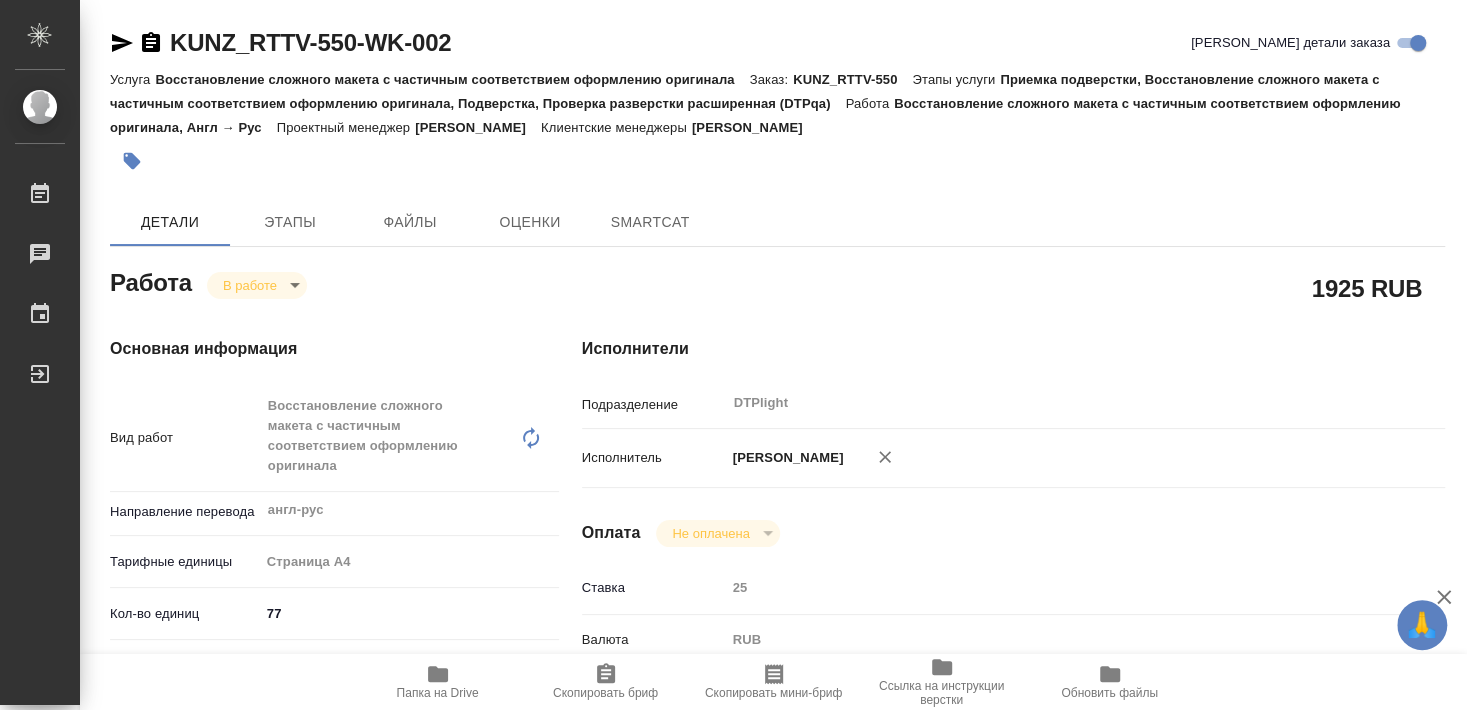 type on "x" 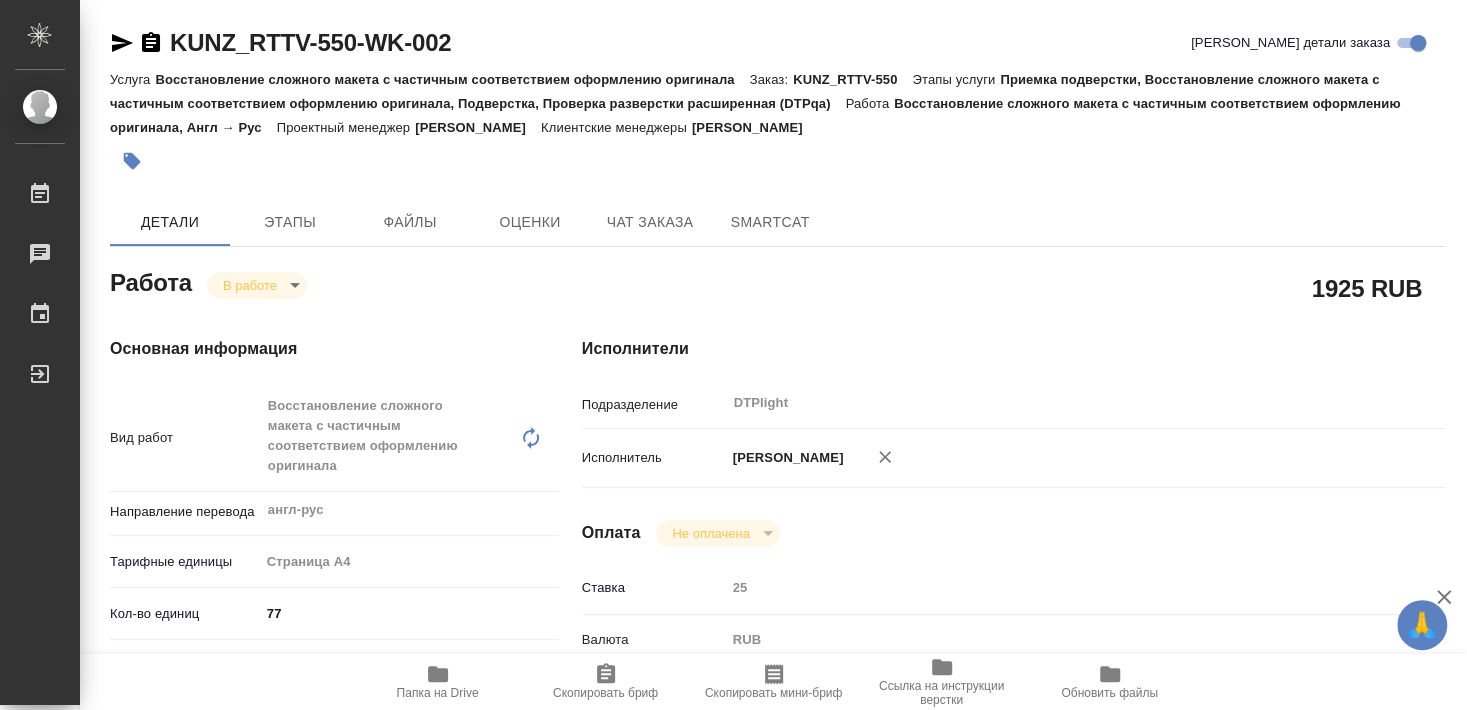 type on "x" 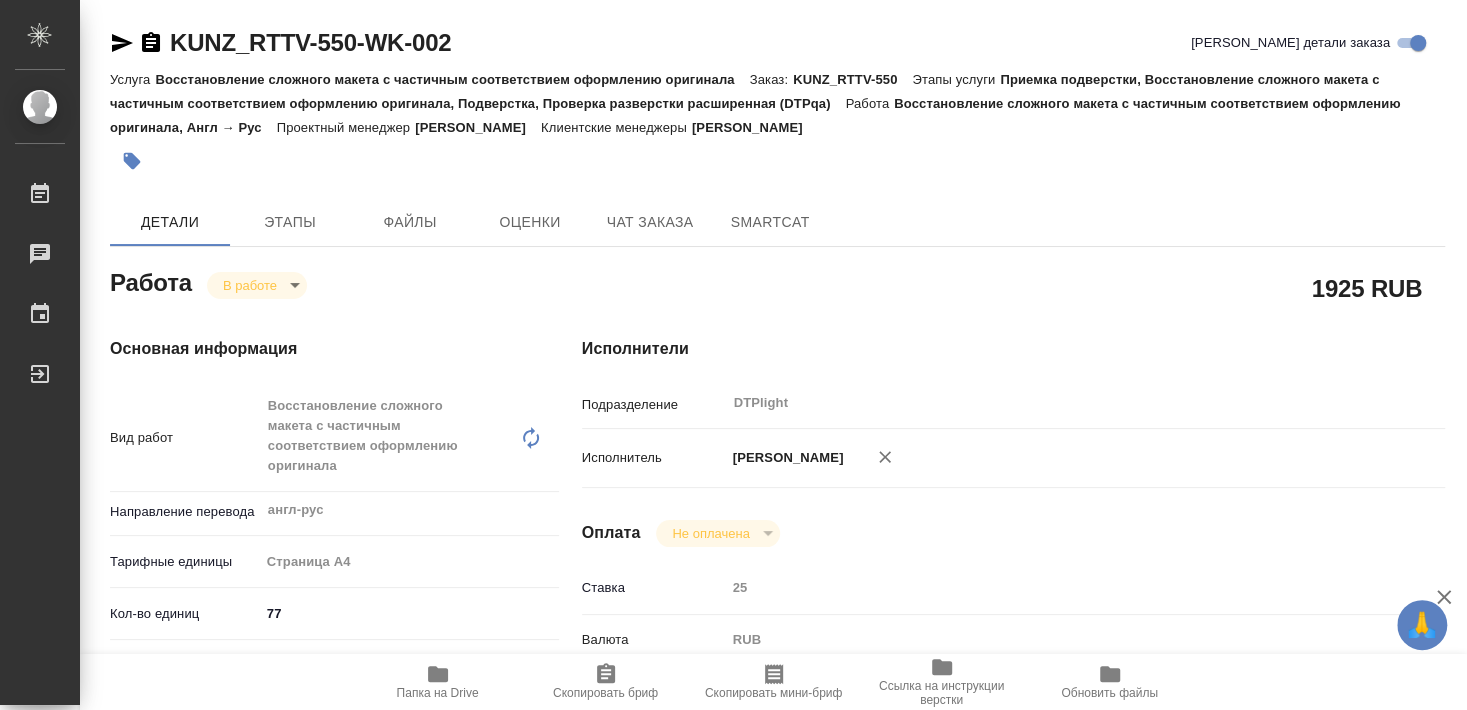 type on "x" 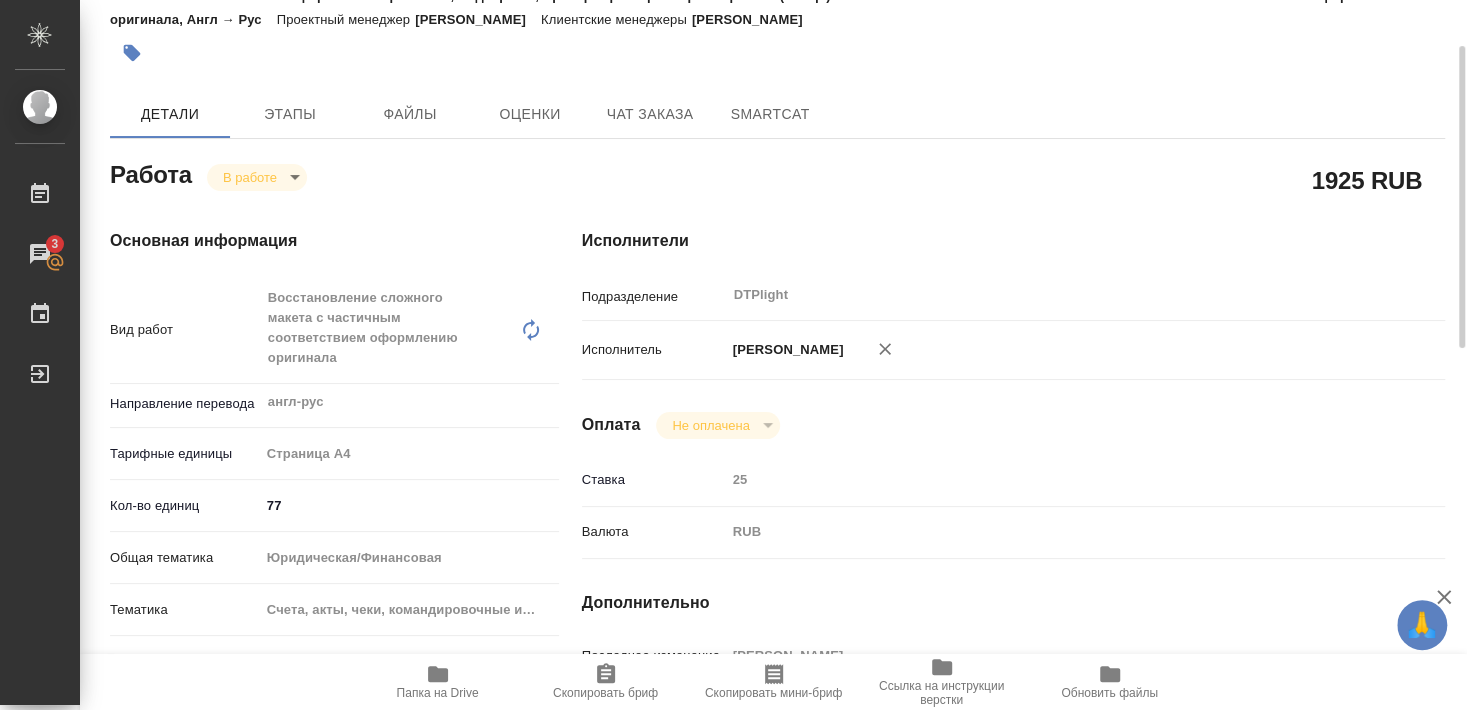 scroll, scrollTop: 0, scrollLeft: 0, axis: both 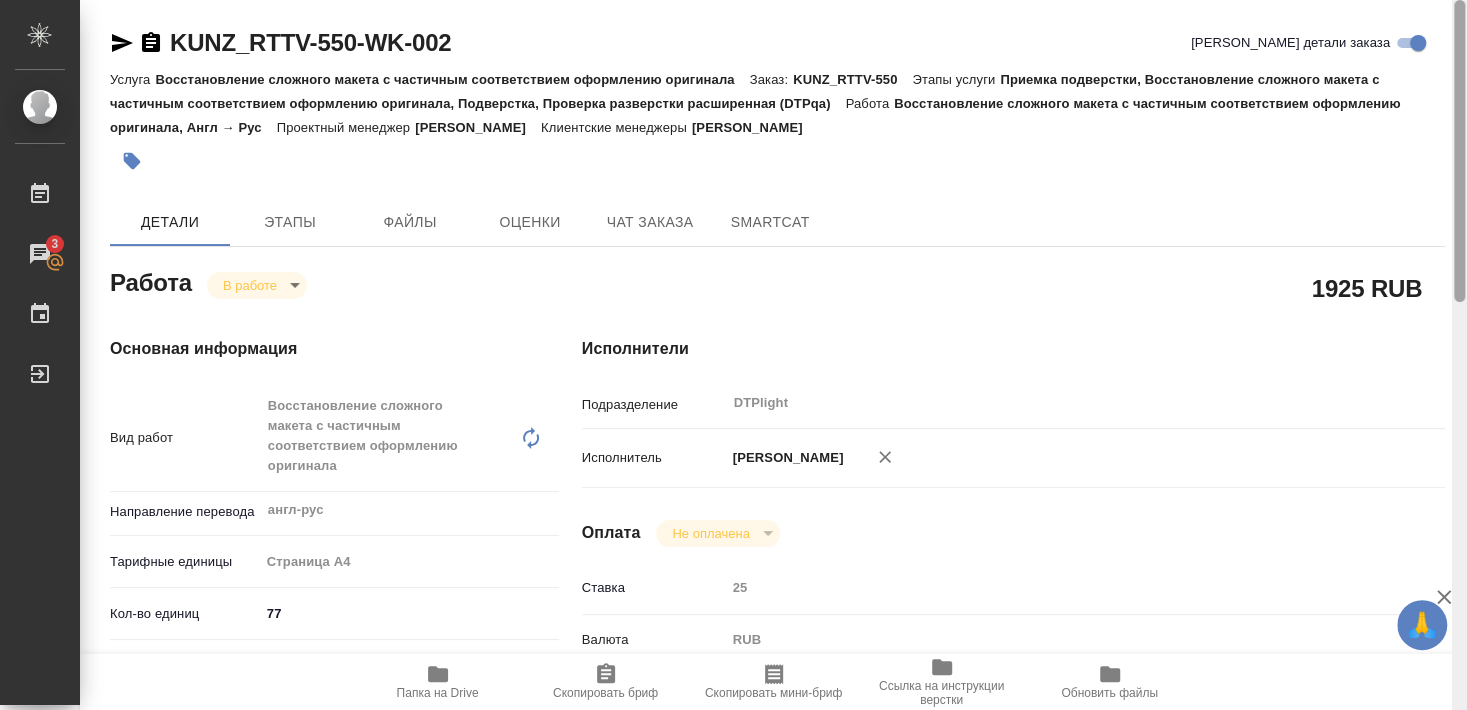 type on "x" 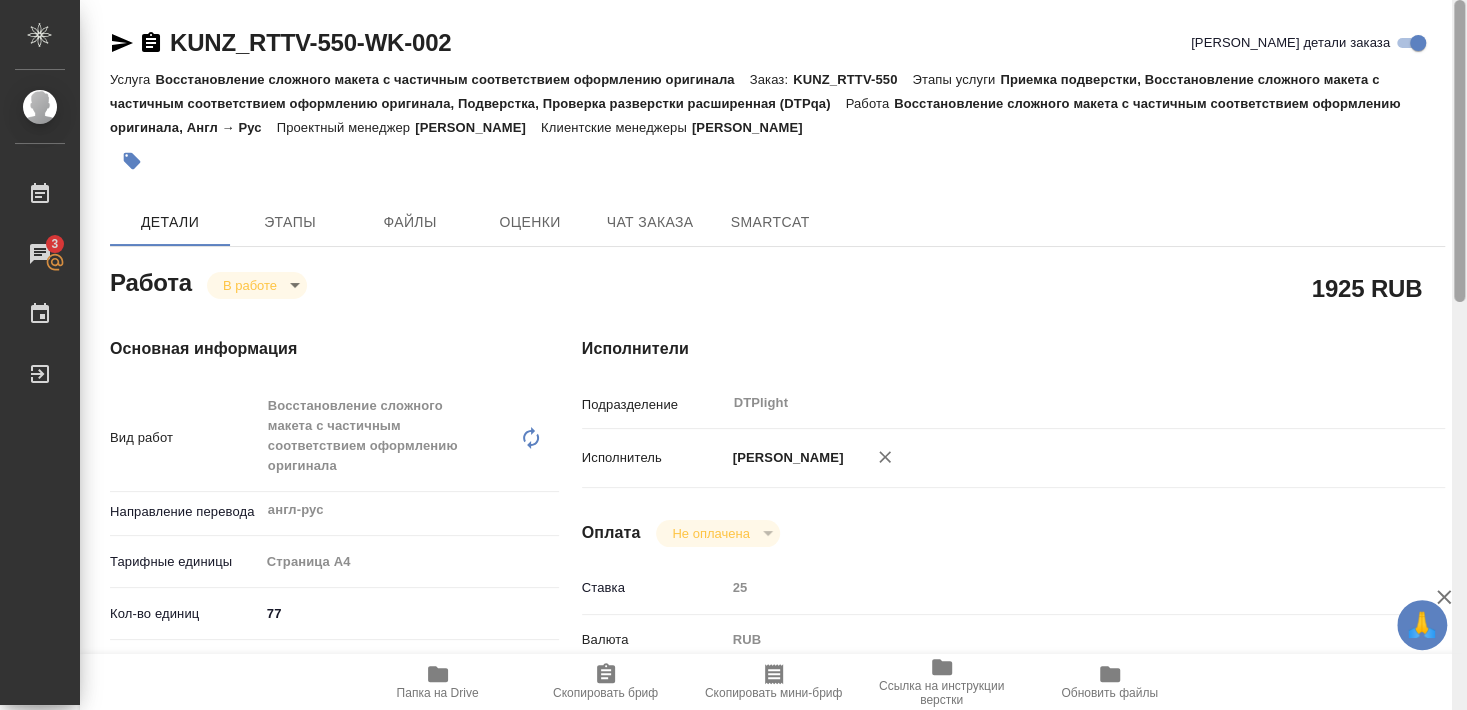 type on "x" 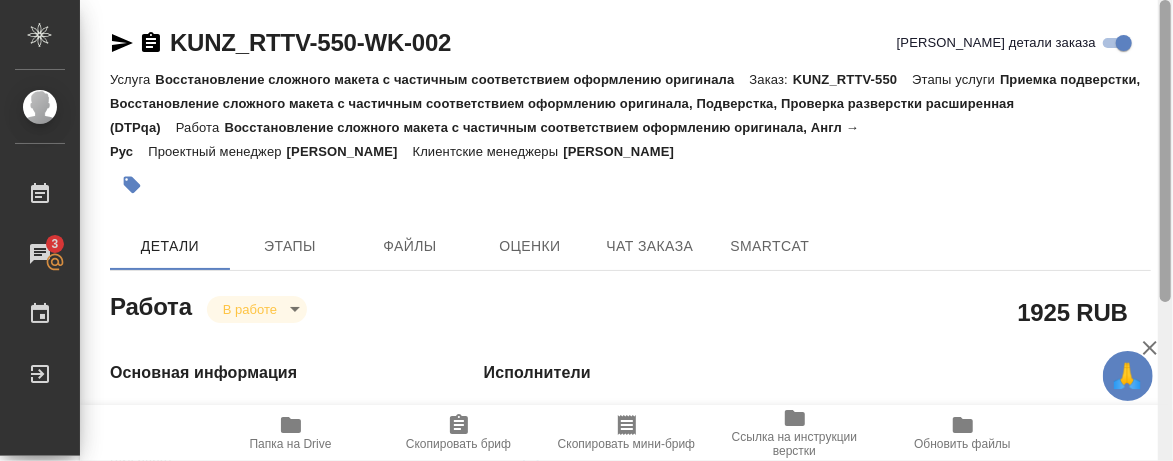 type on "x" 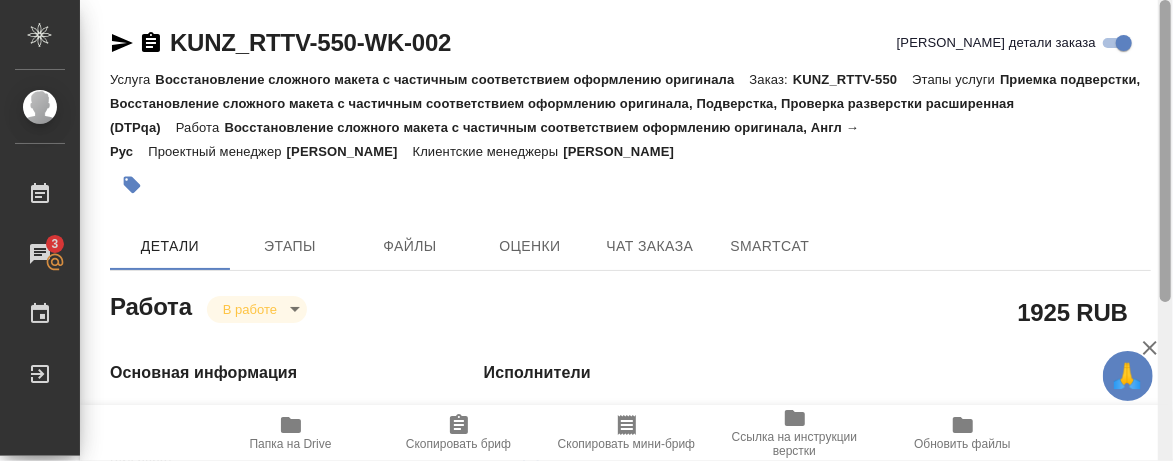 type on "x" 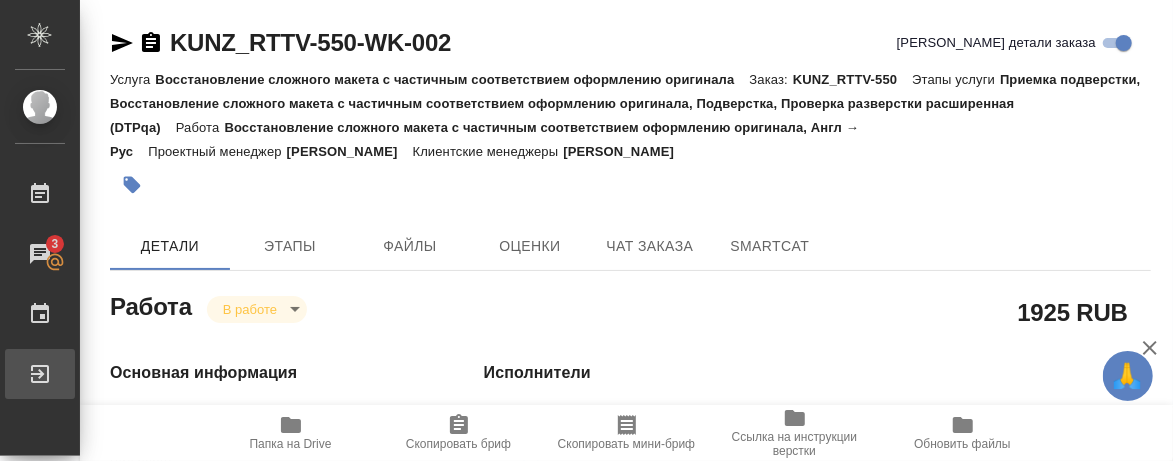 type on "x" 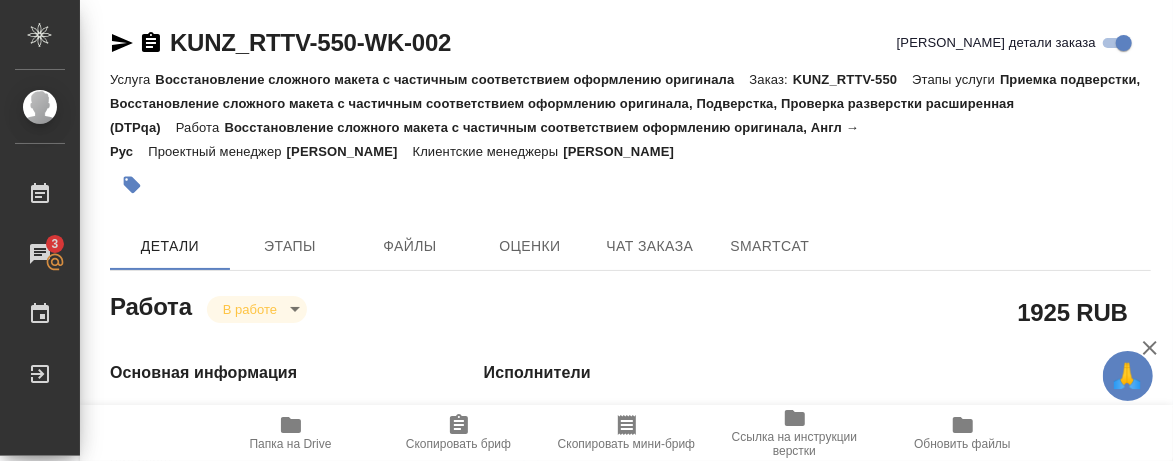 type on "x" 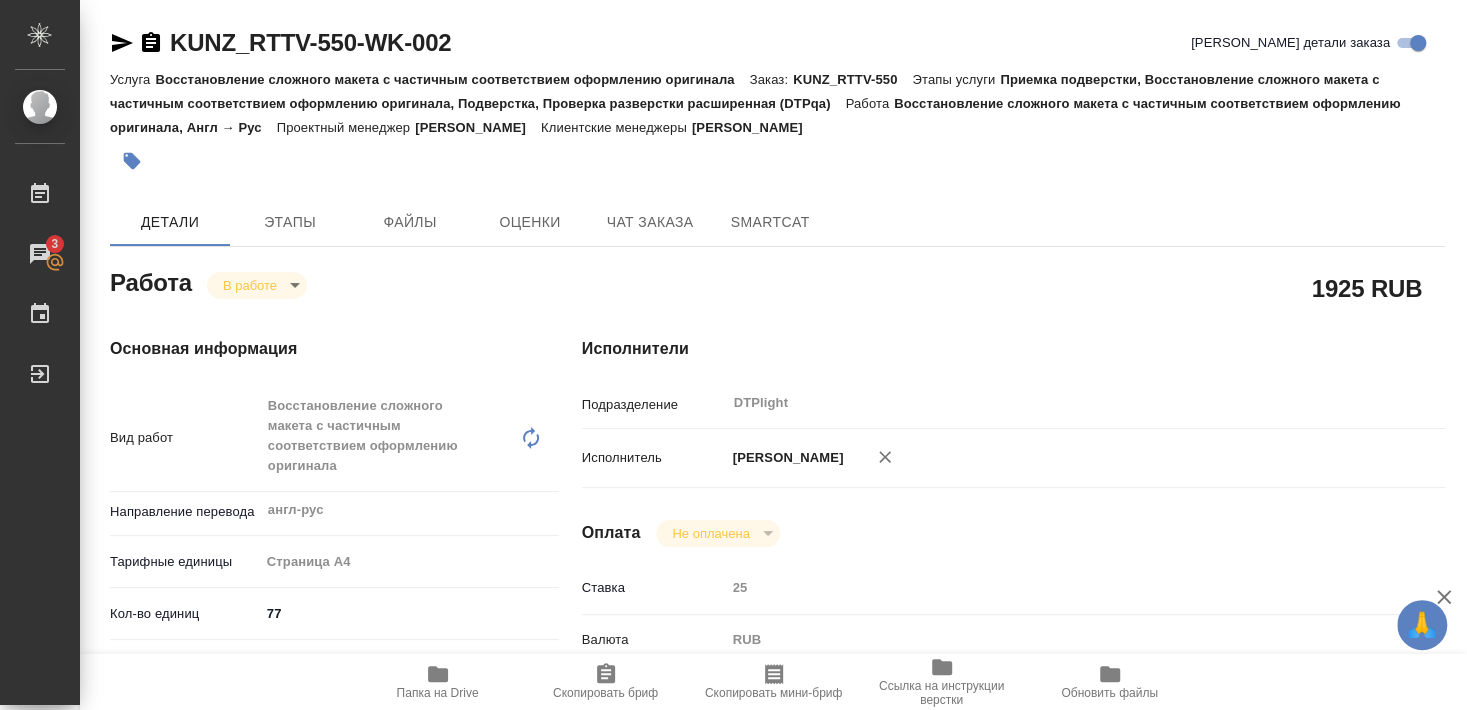 type on "x" 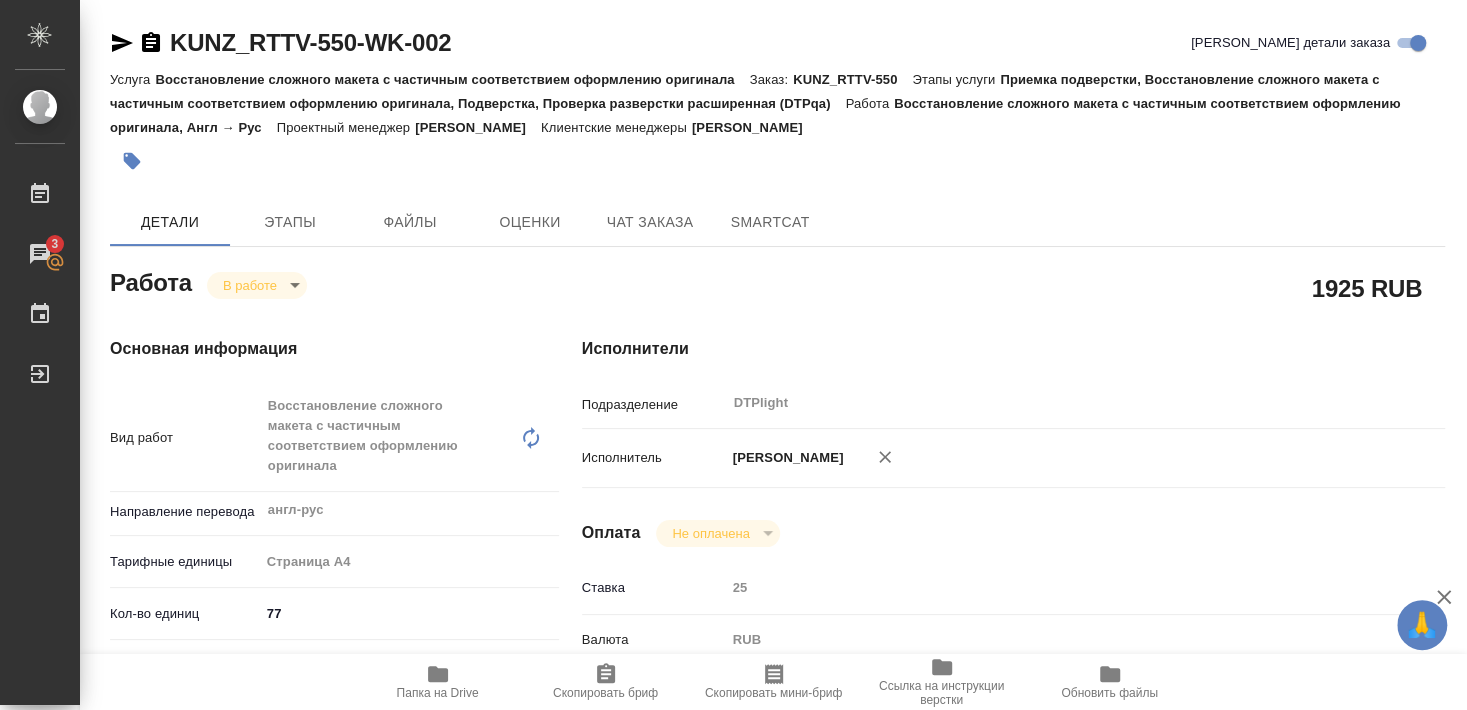 type on "x" 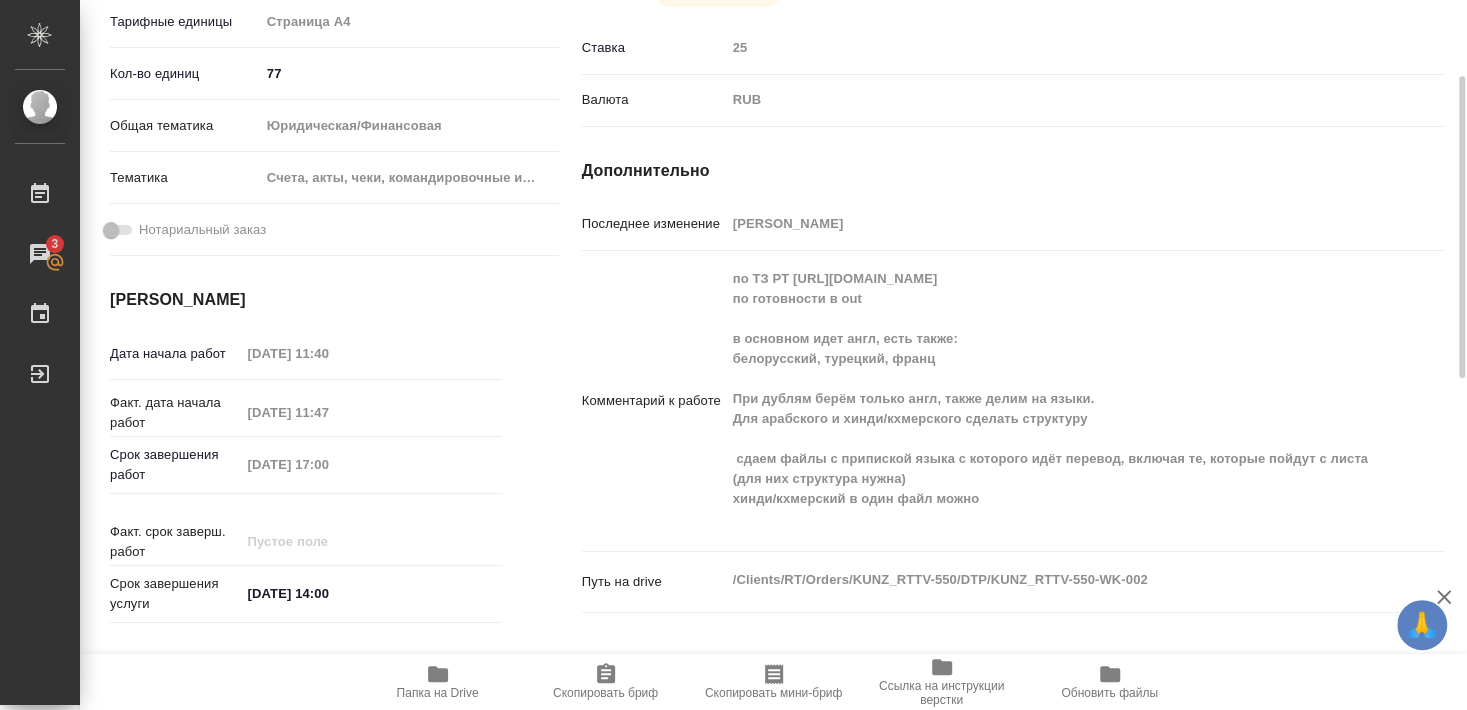 scroll, scrollTop: 432, scrollLeft: 0, axis: vertical 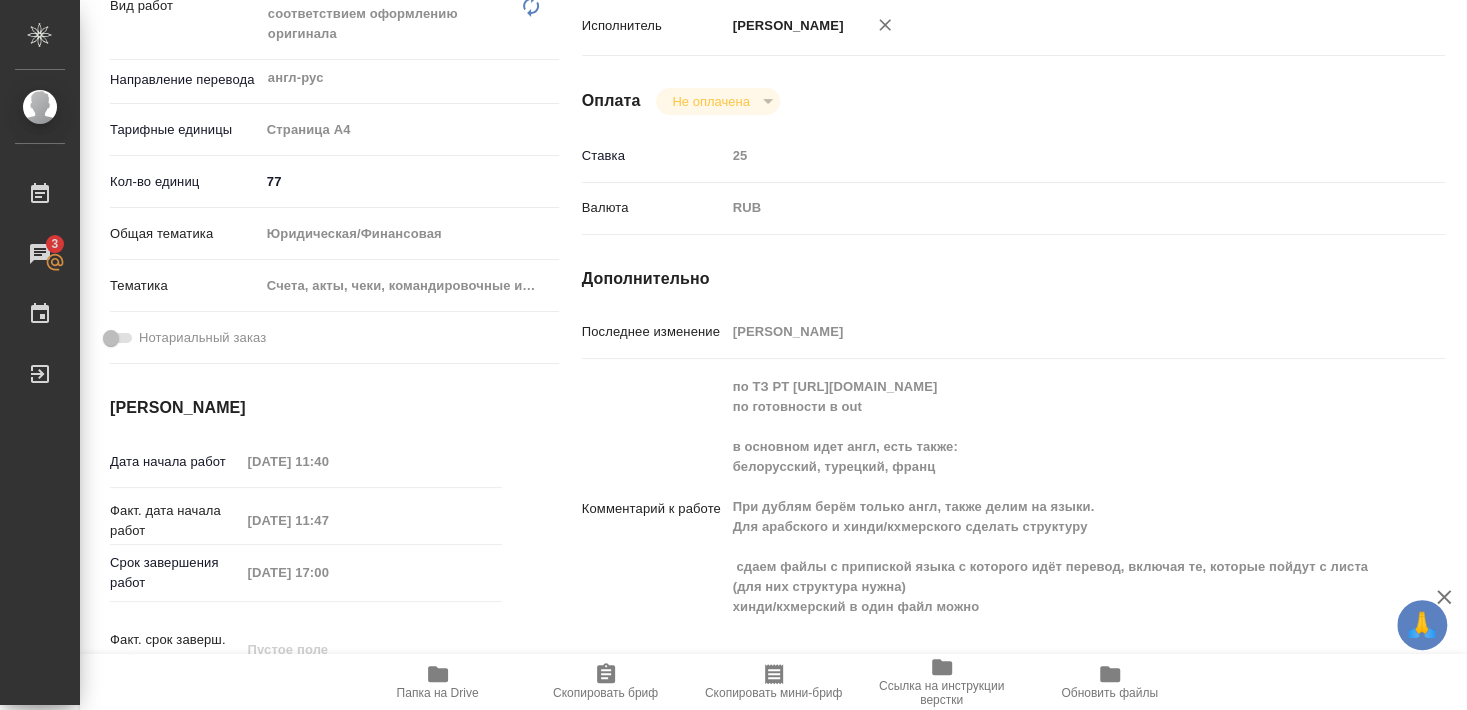 click 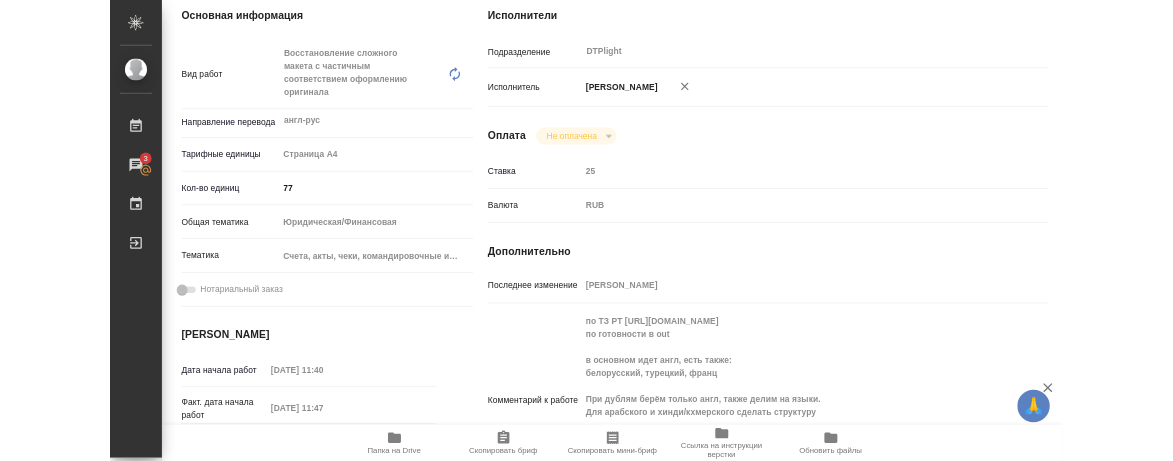 scroll, scrollTop: 216, scrollLeft: 0, axis: vertical 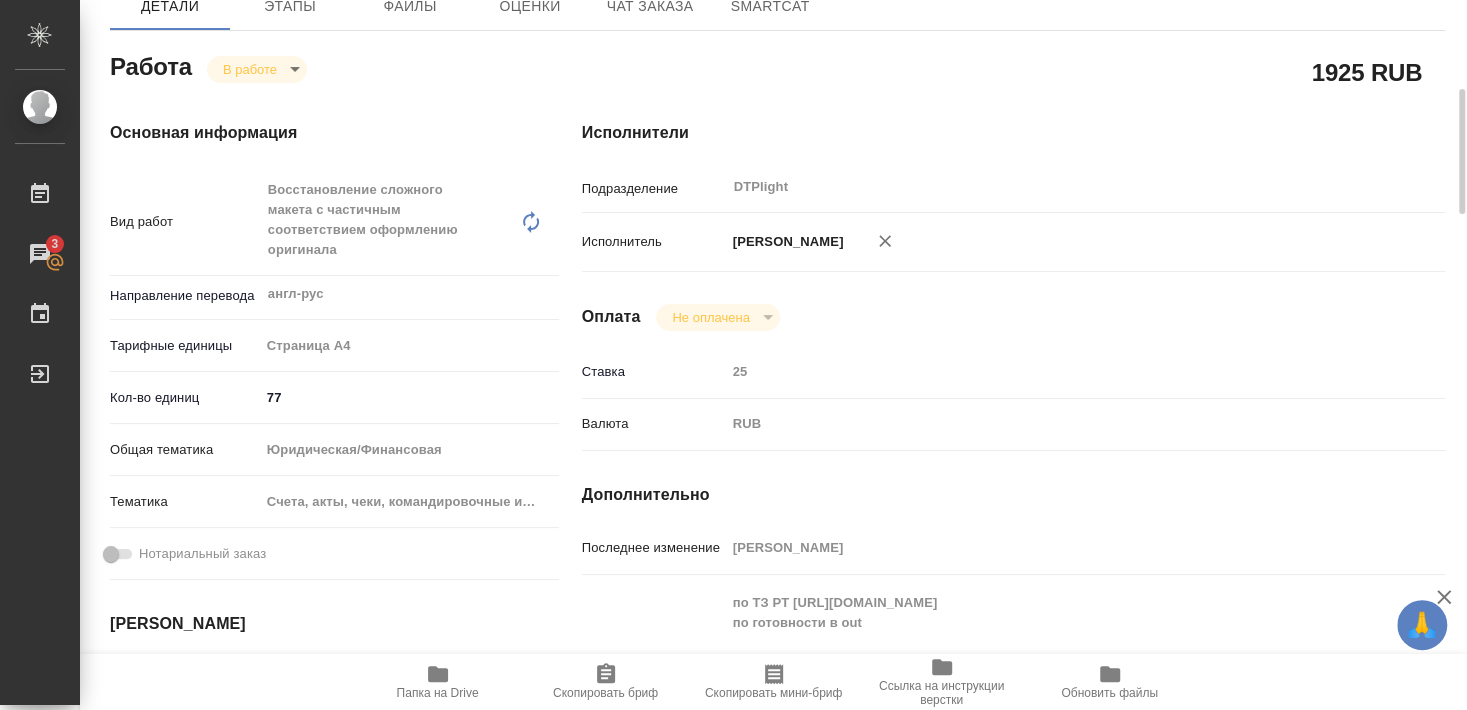 type on "x" 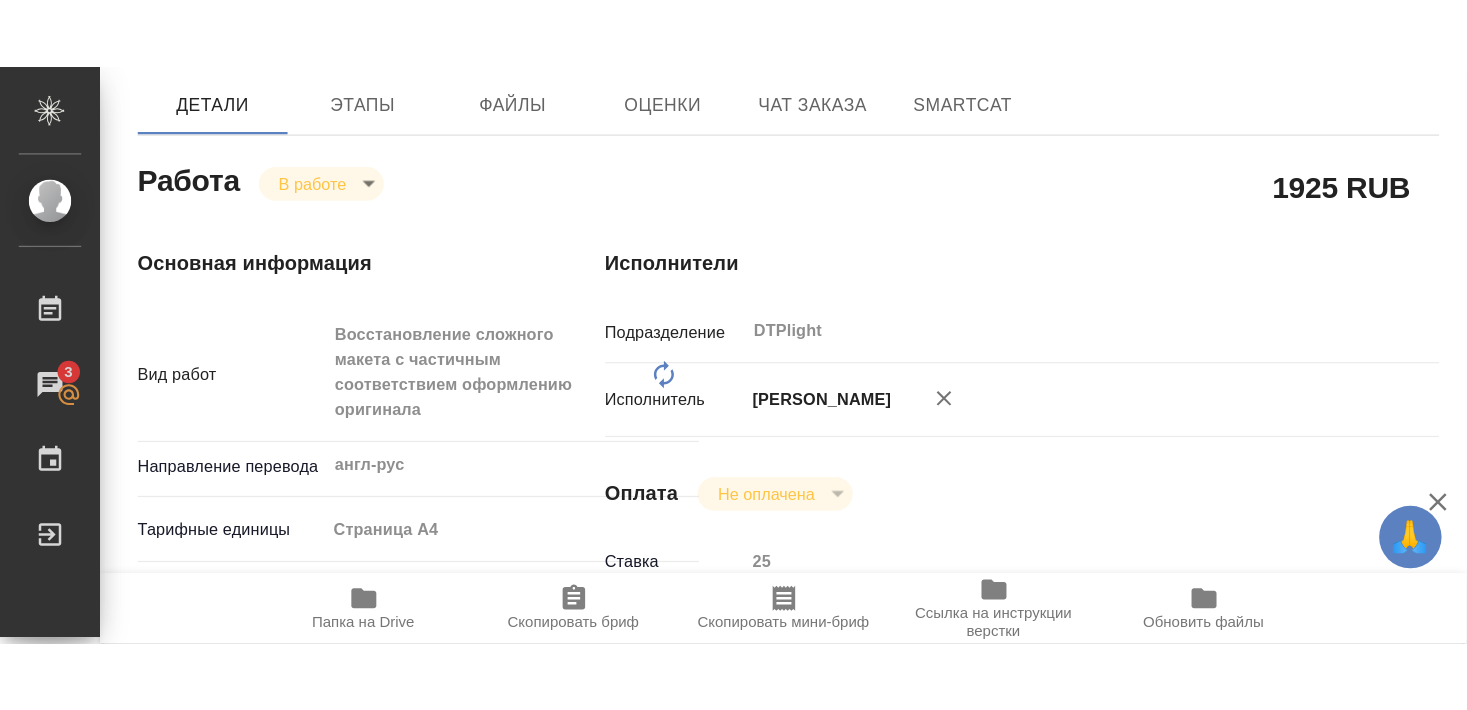 scroll, scrollTop: 240, scrollLeft: 0, axis: vertical 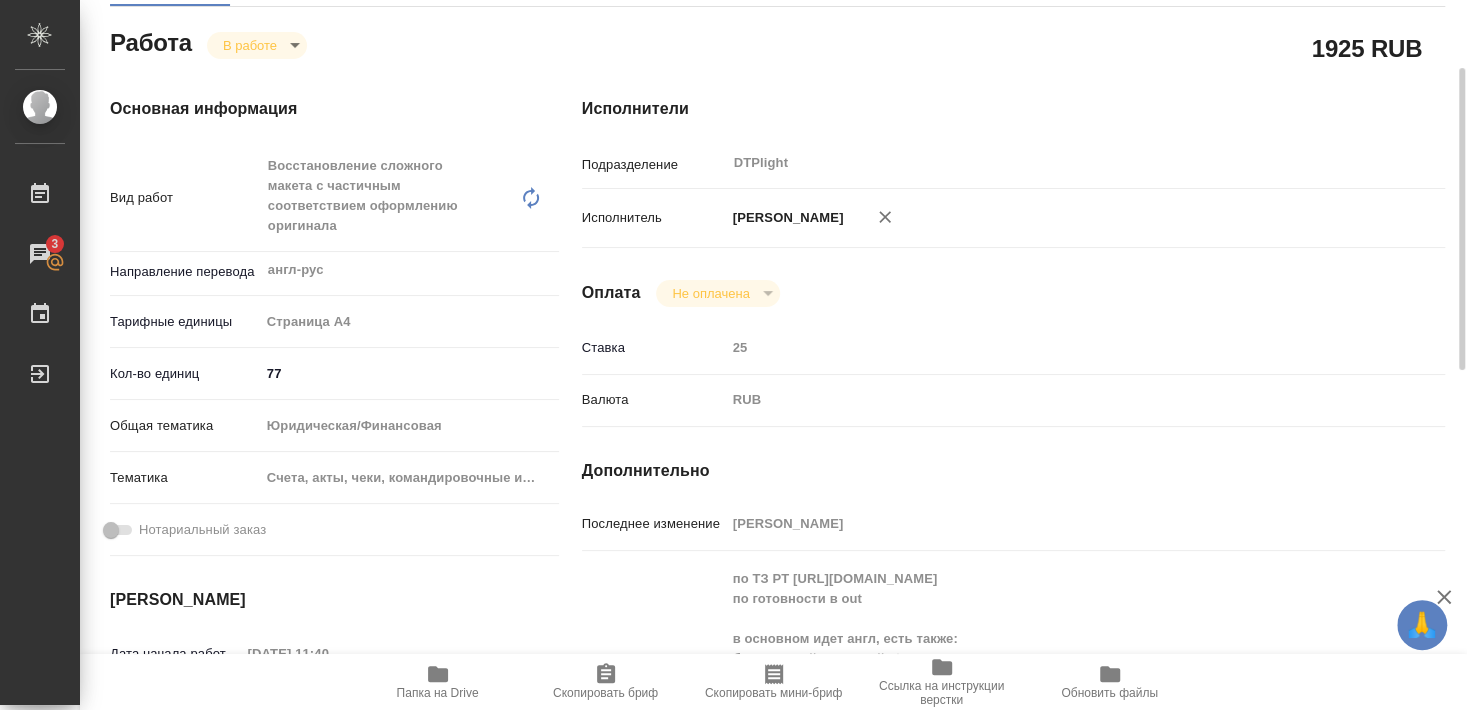 type on "x" 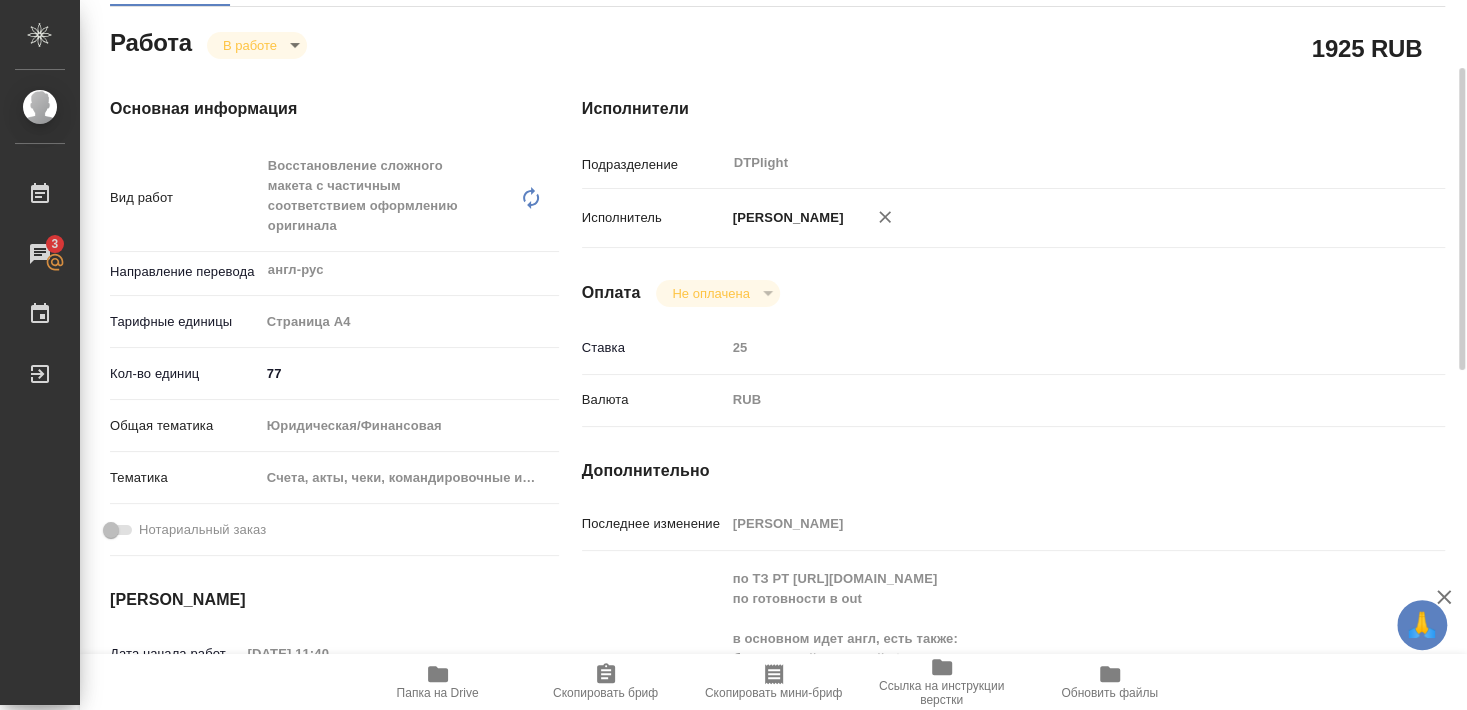 type on "x" 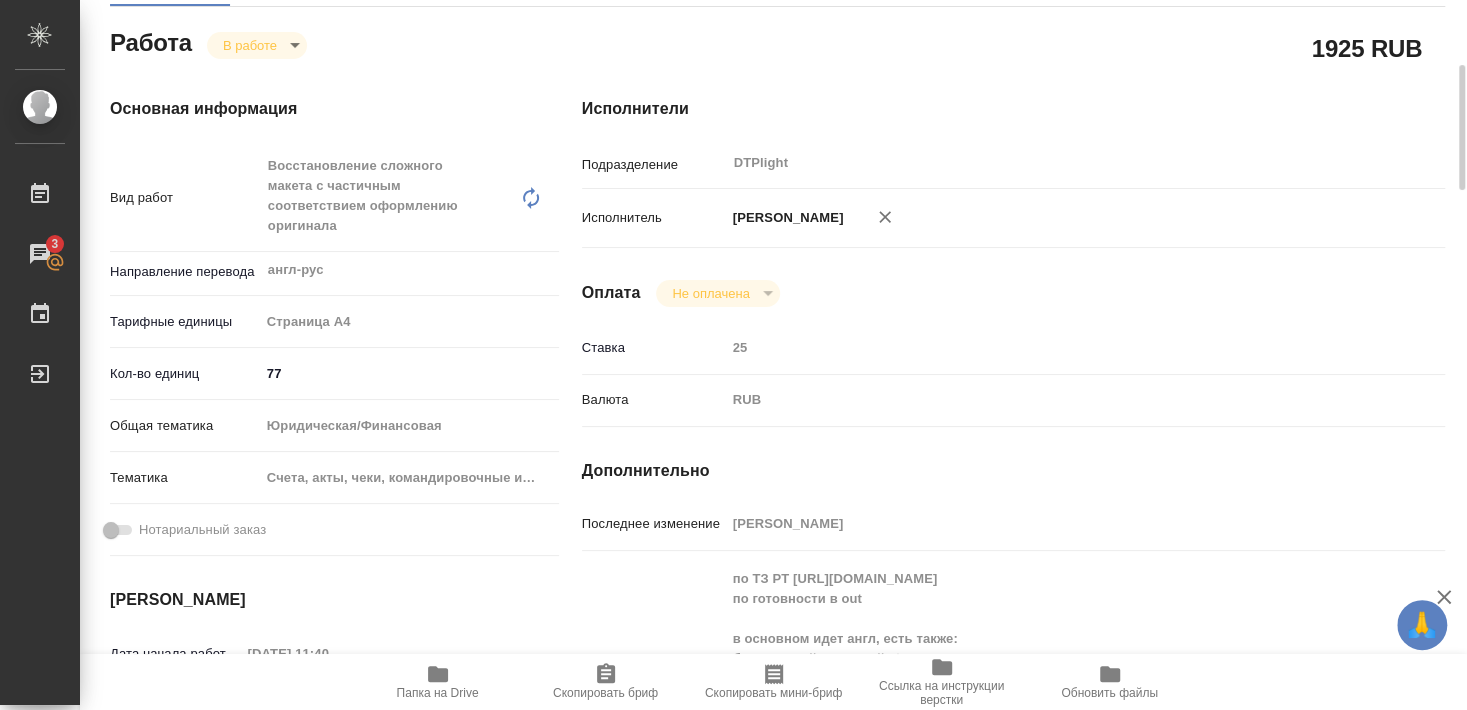 type on "x" 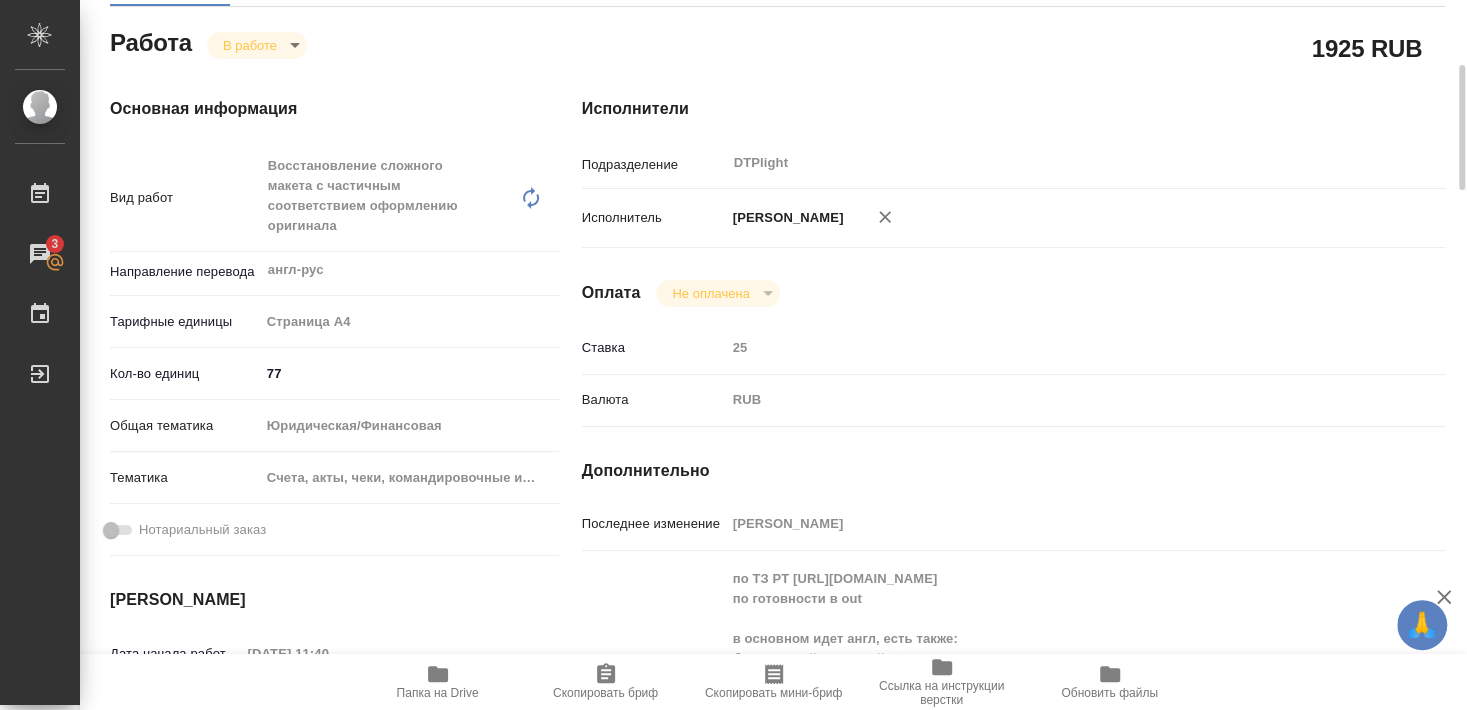 type on "x" 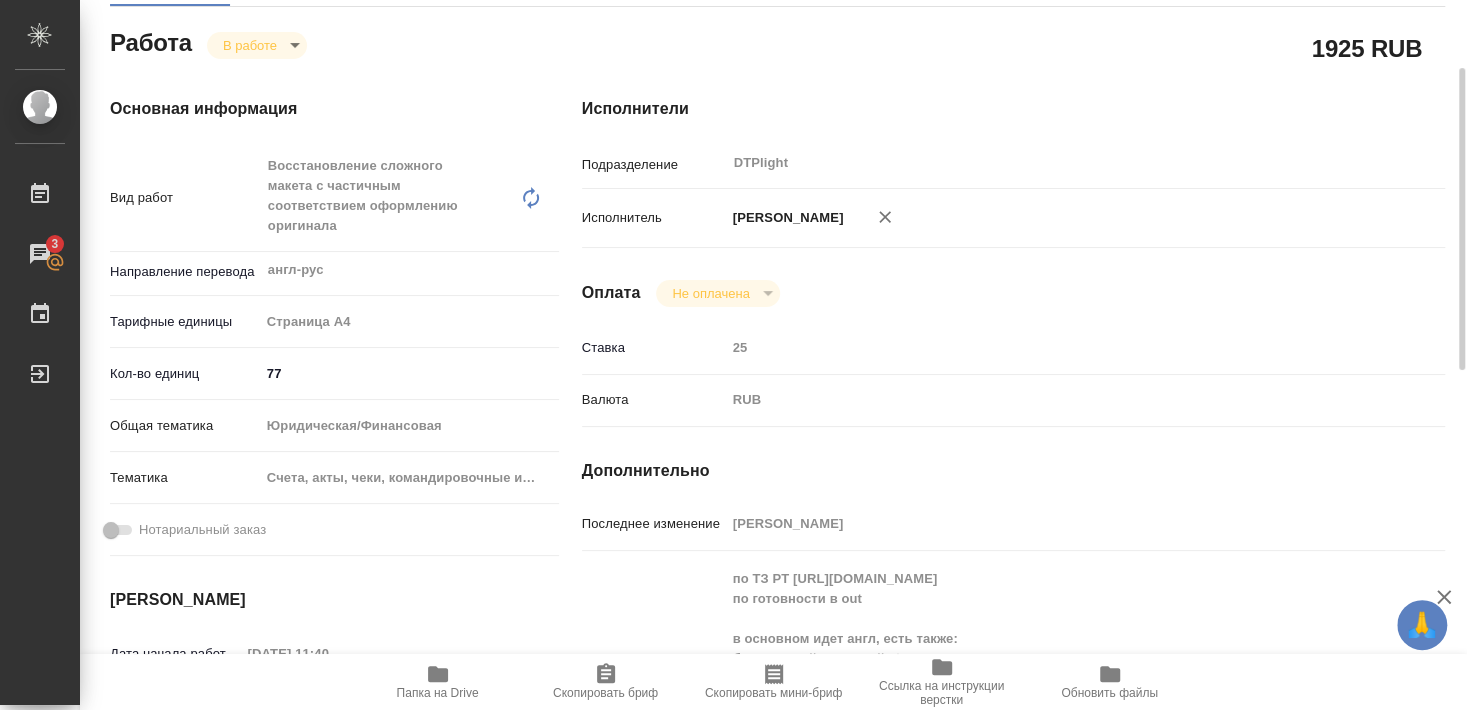 type on "x" 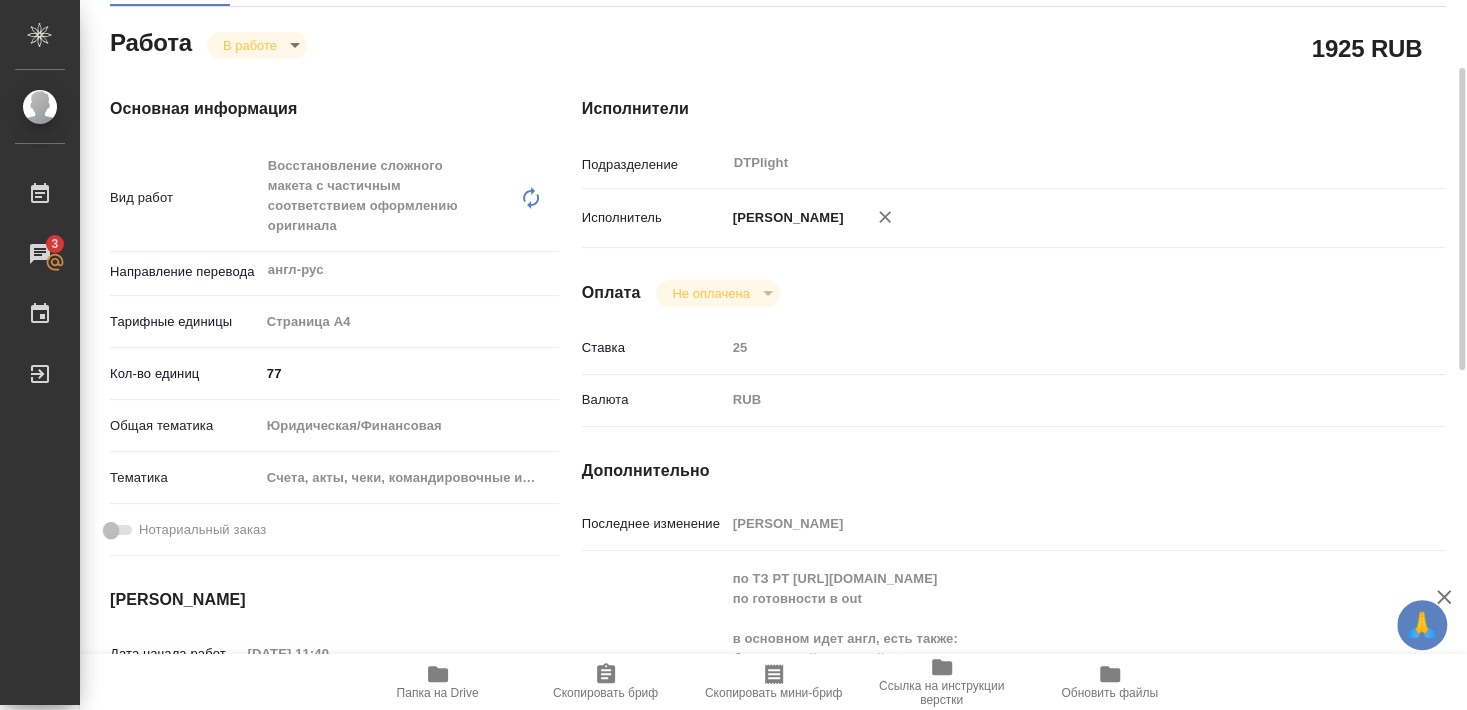 type on "x" 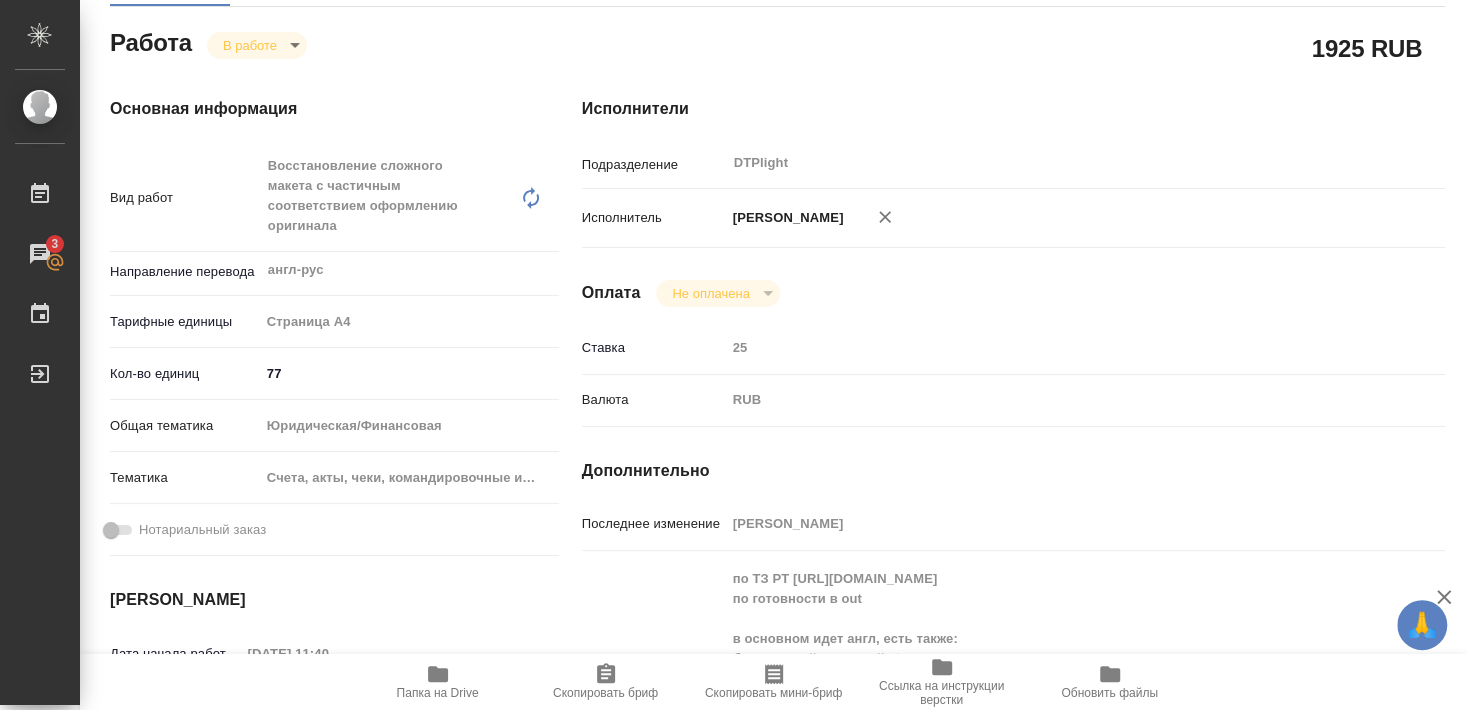 type on "x" 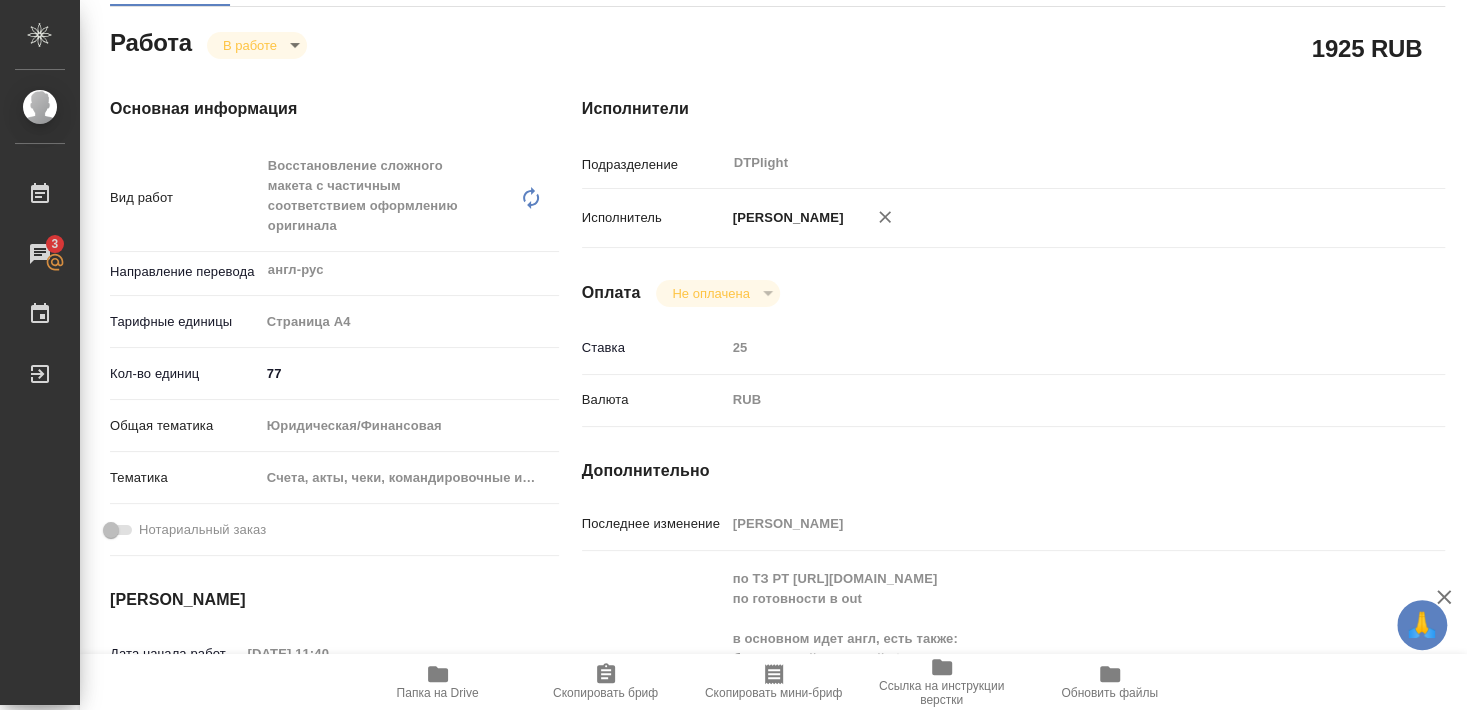 type on "x" 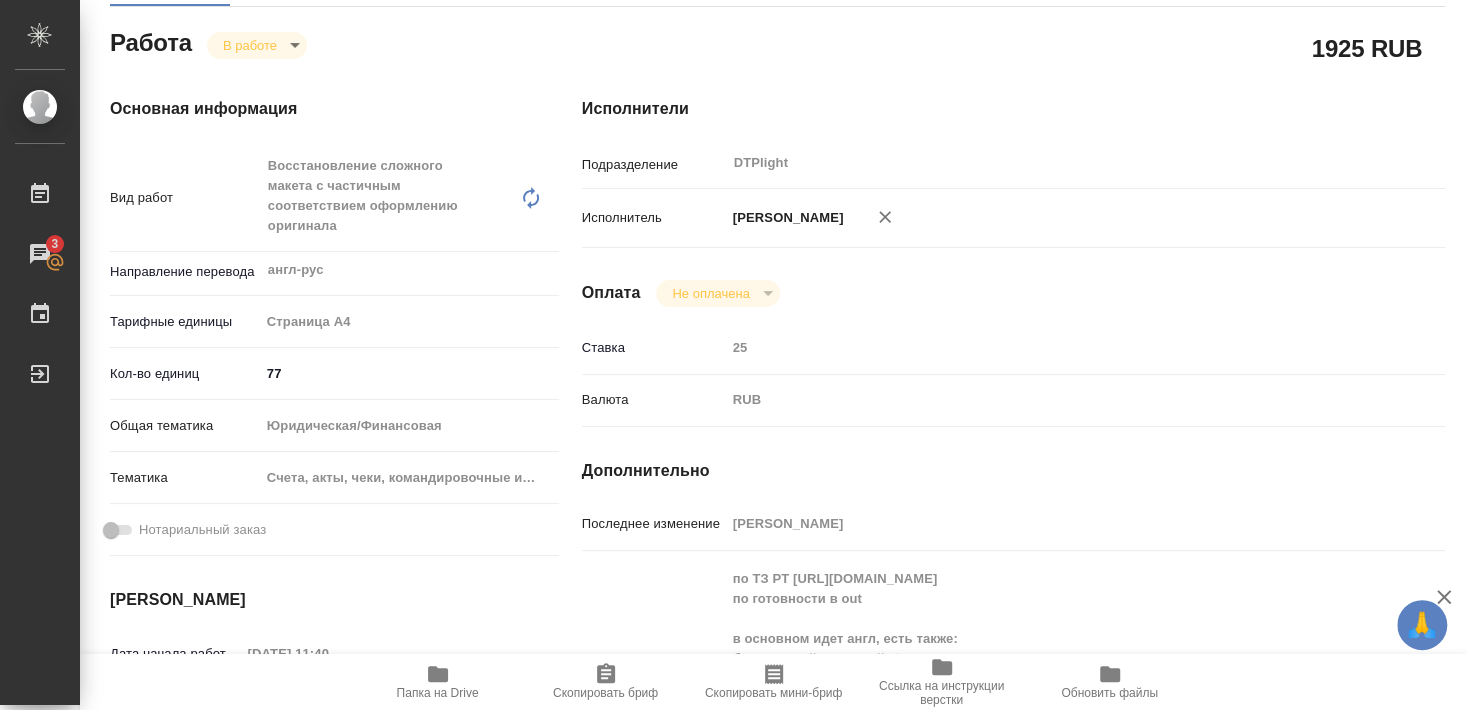 scroll, scrollTop: 216, scrollLeft: 0, axis: vertical 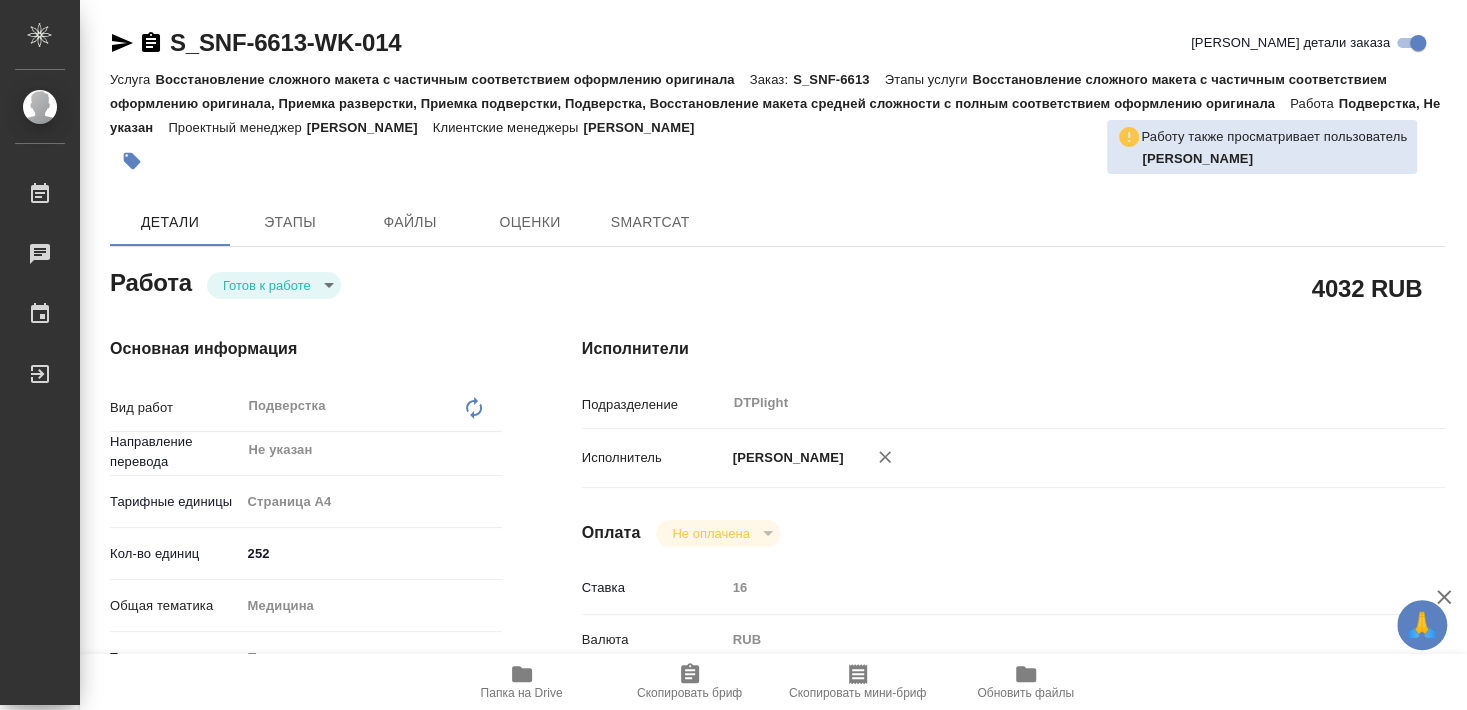 type on "x" 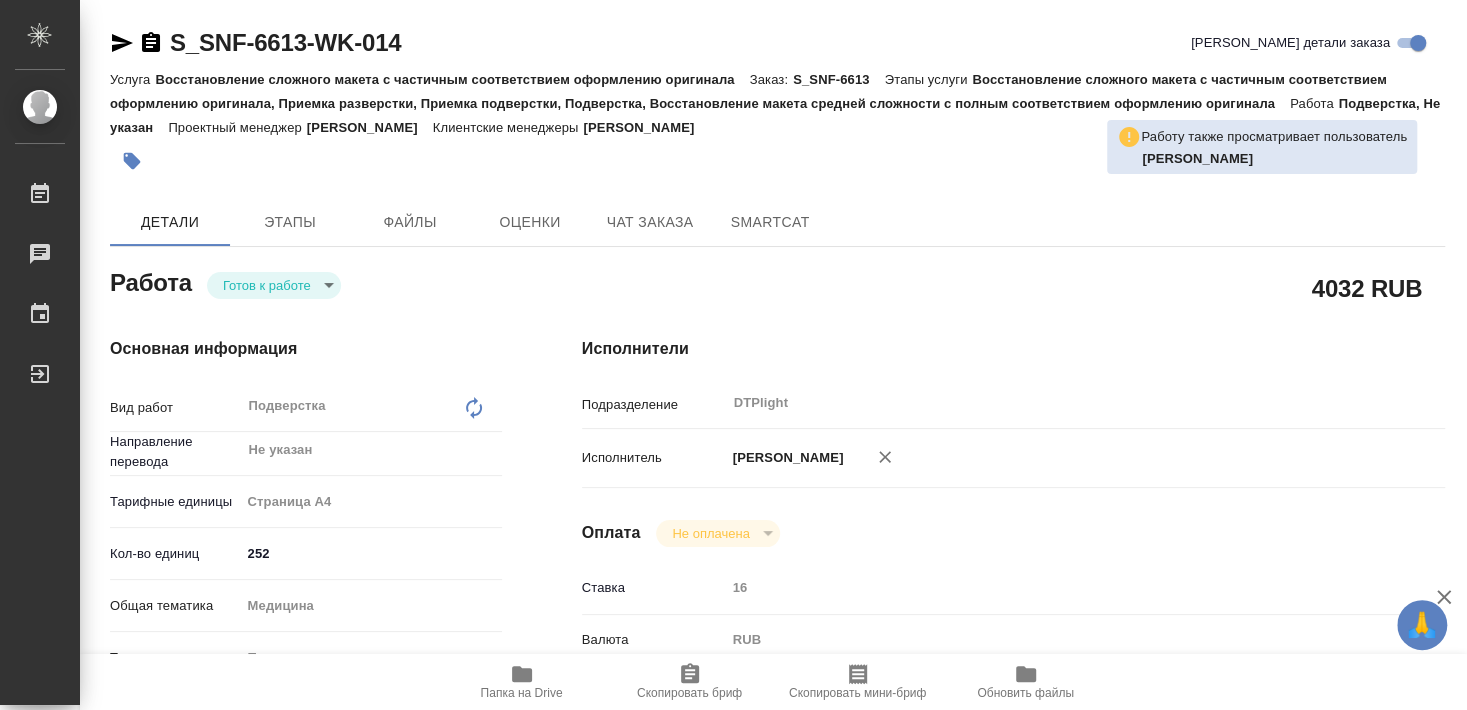 type on "x" 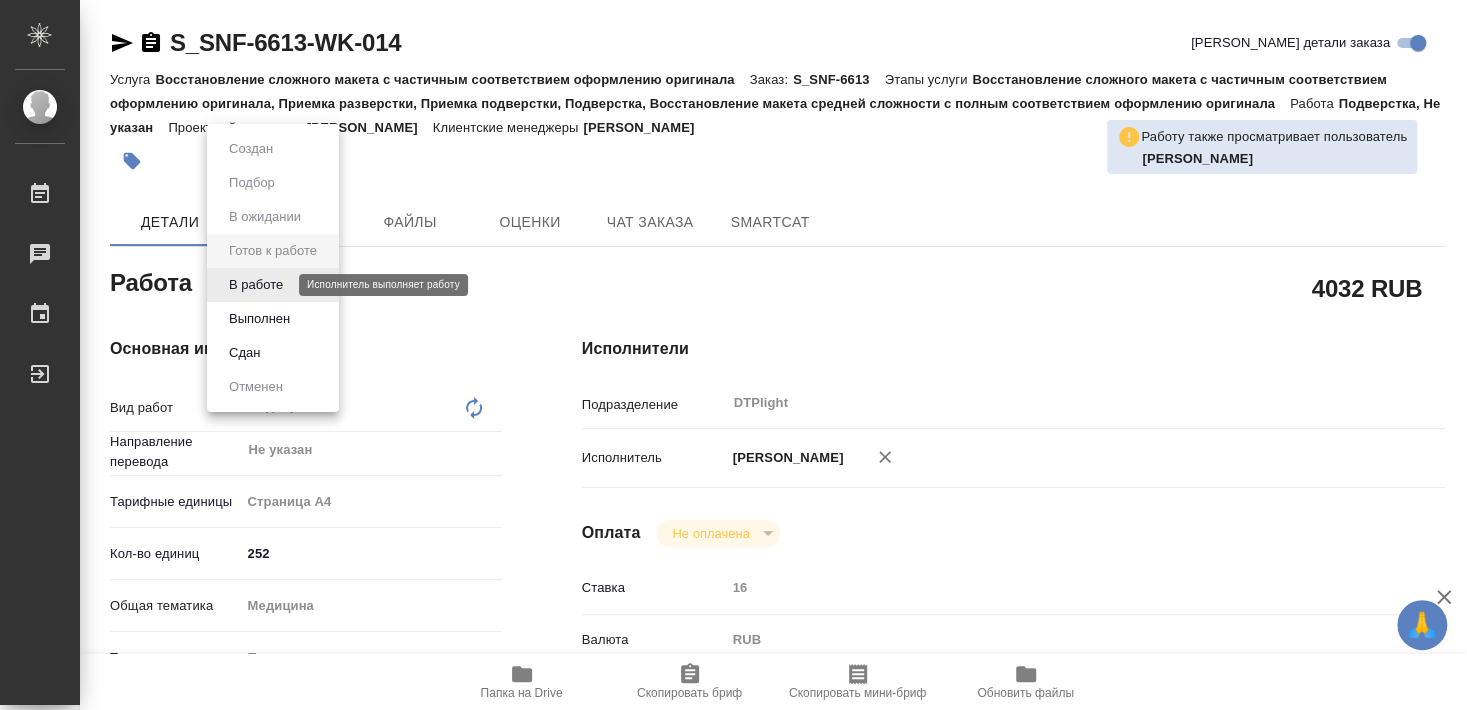 click on "В работе" at bounding box center [256, 285] 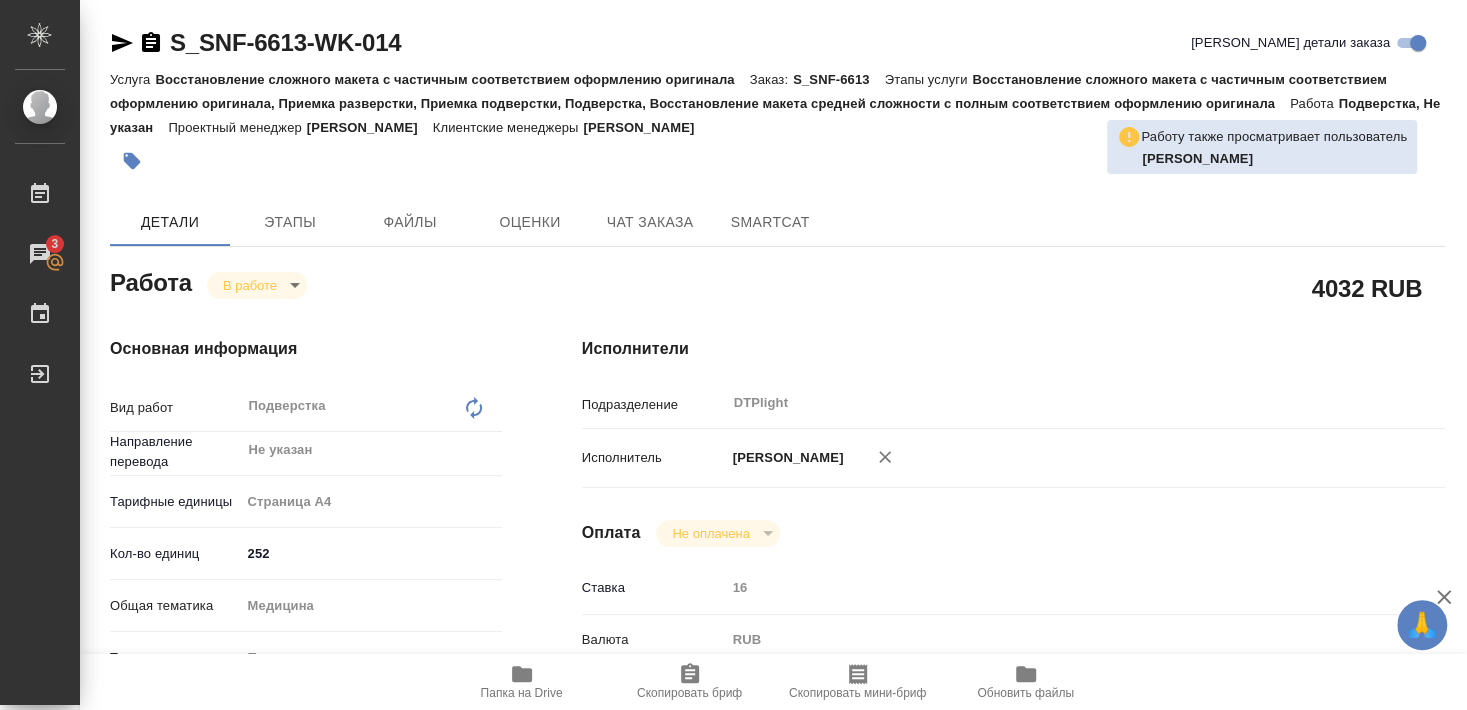 type on "x" 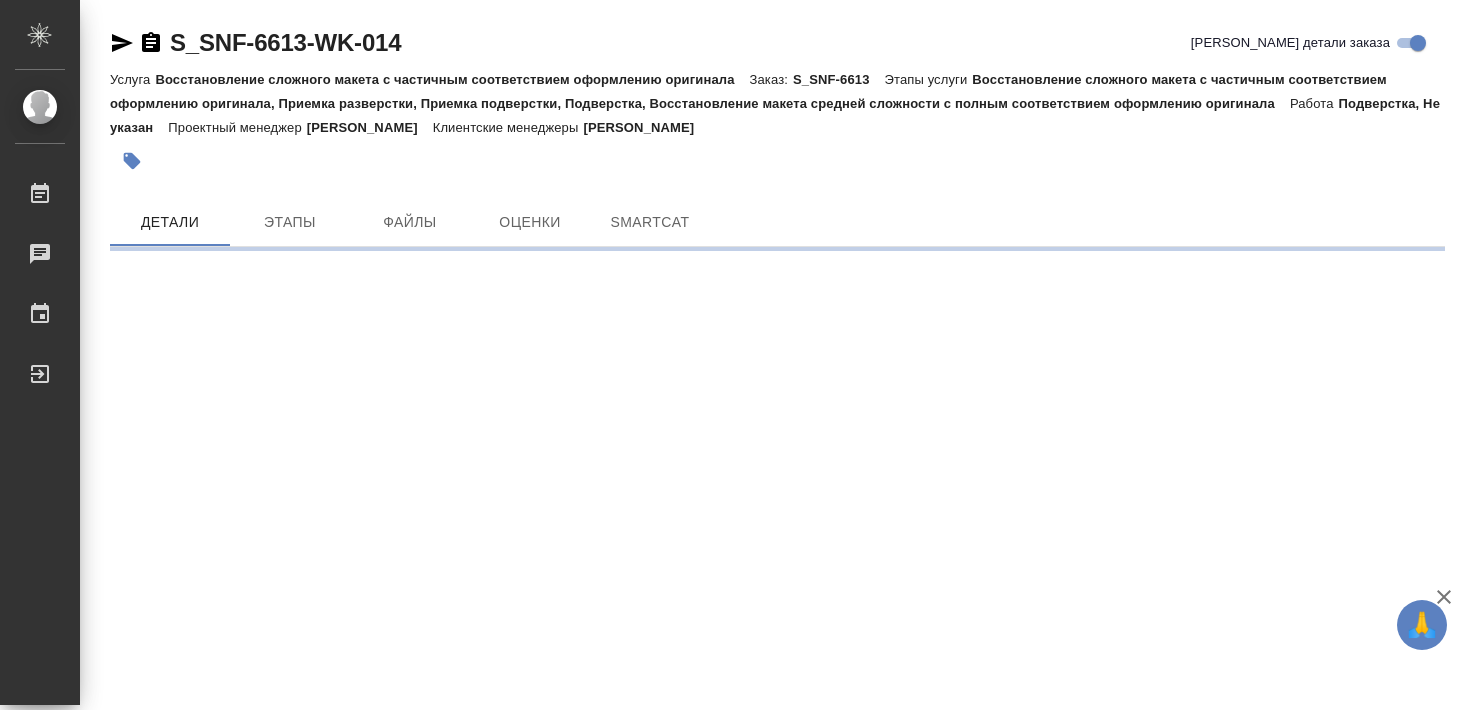scroll, scrollTop: 0, scrollLeft: 0, axis: both 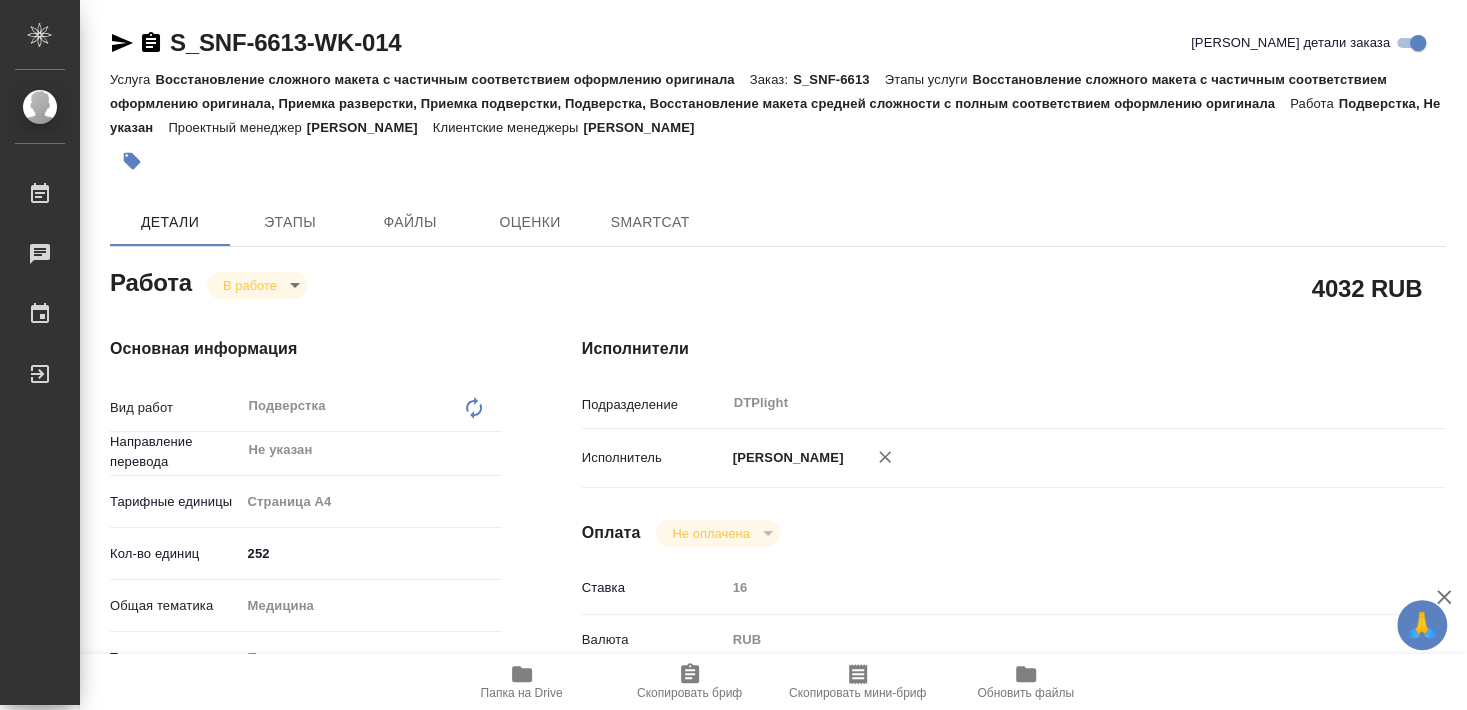 type on "x" 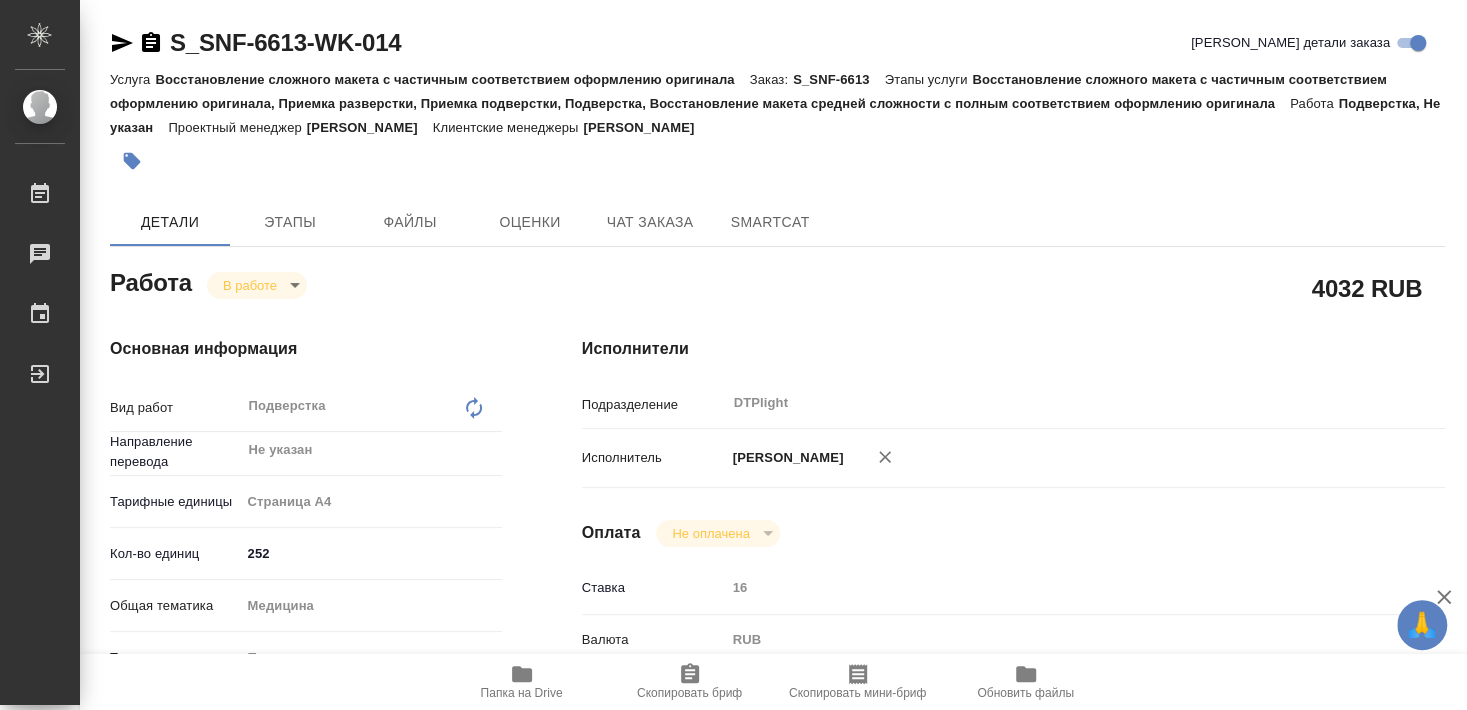 type on "x" 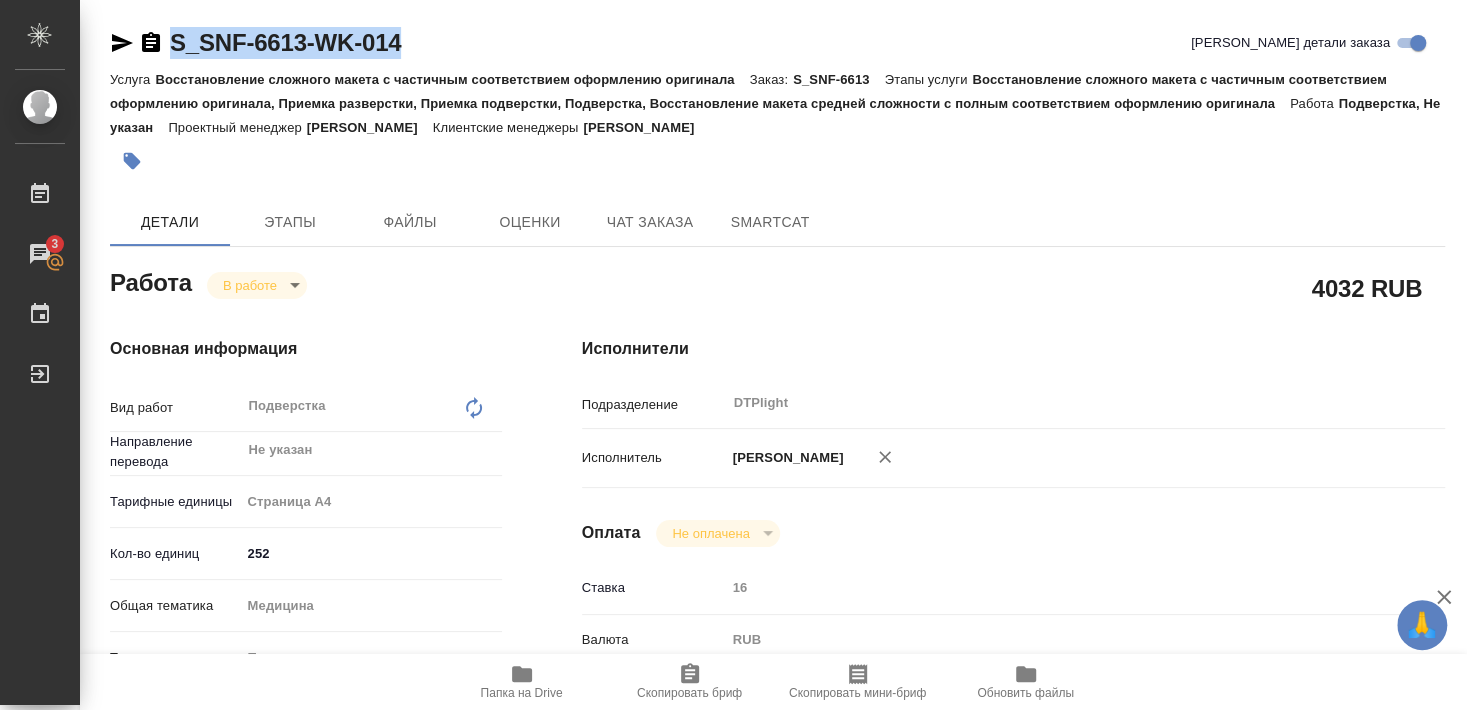 drag, startPoint x: 171, startPoint y: 63, endPoint x: 431, endPoint y: 52, distance: 260.23257 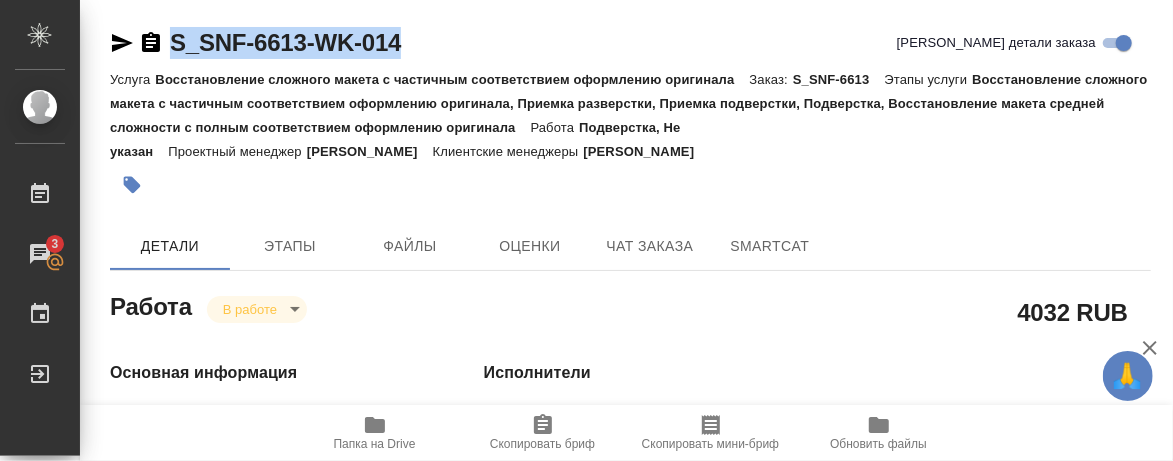 type on "x" 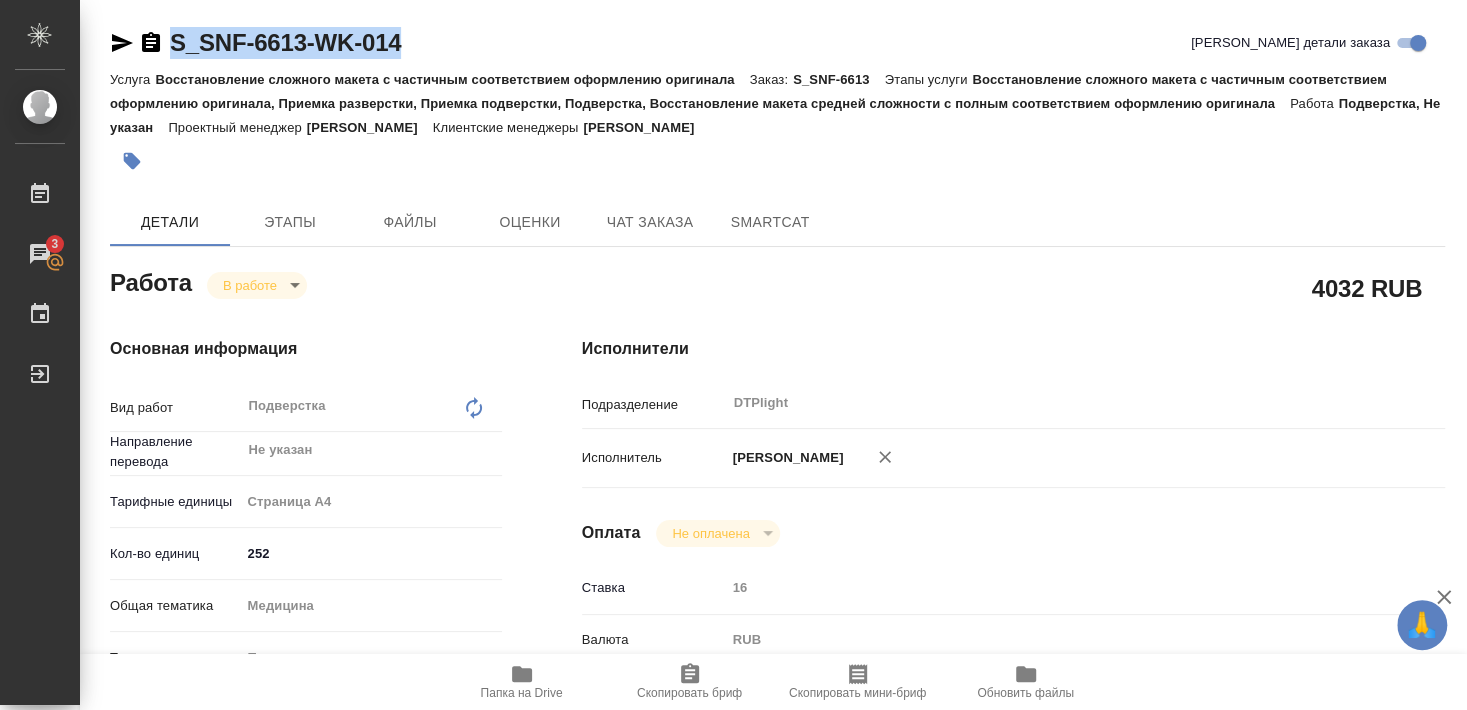 type on "x" 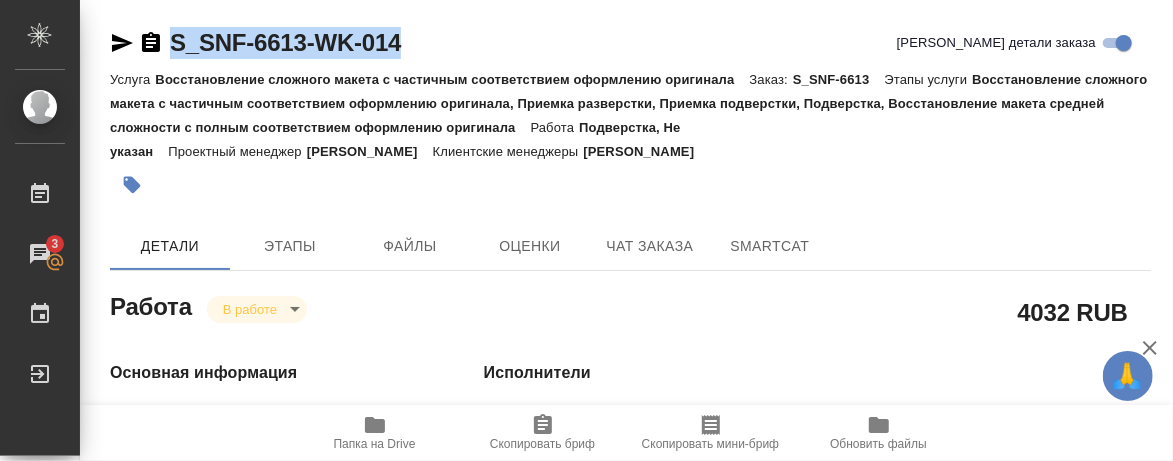 type on "x" 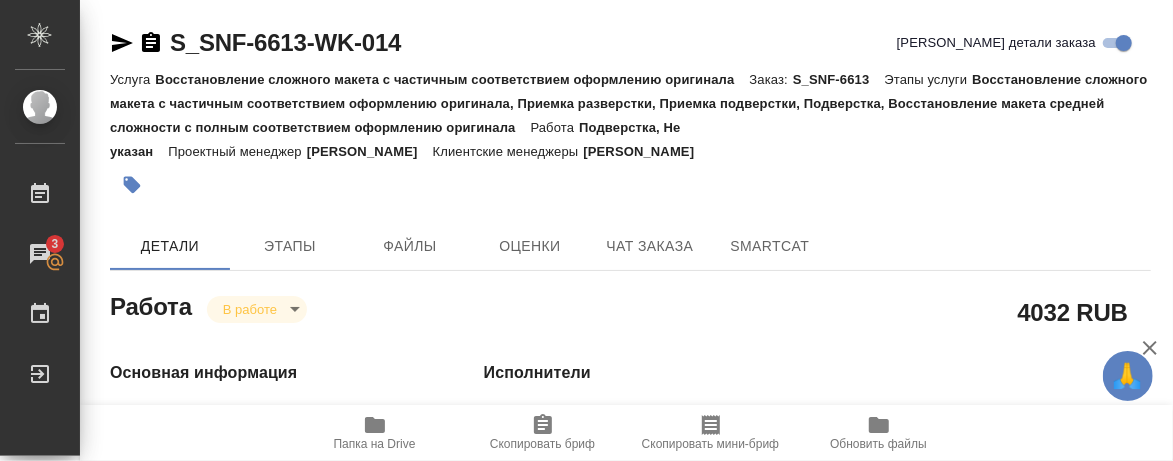 type on "x" 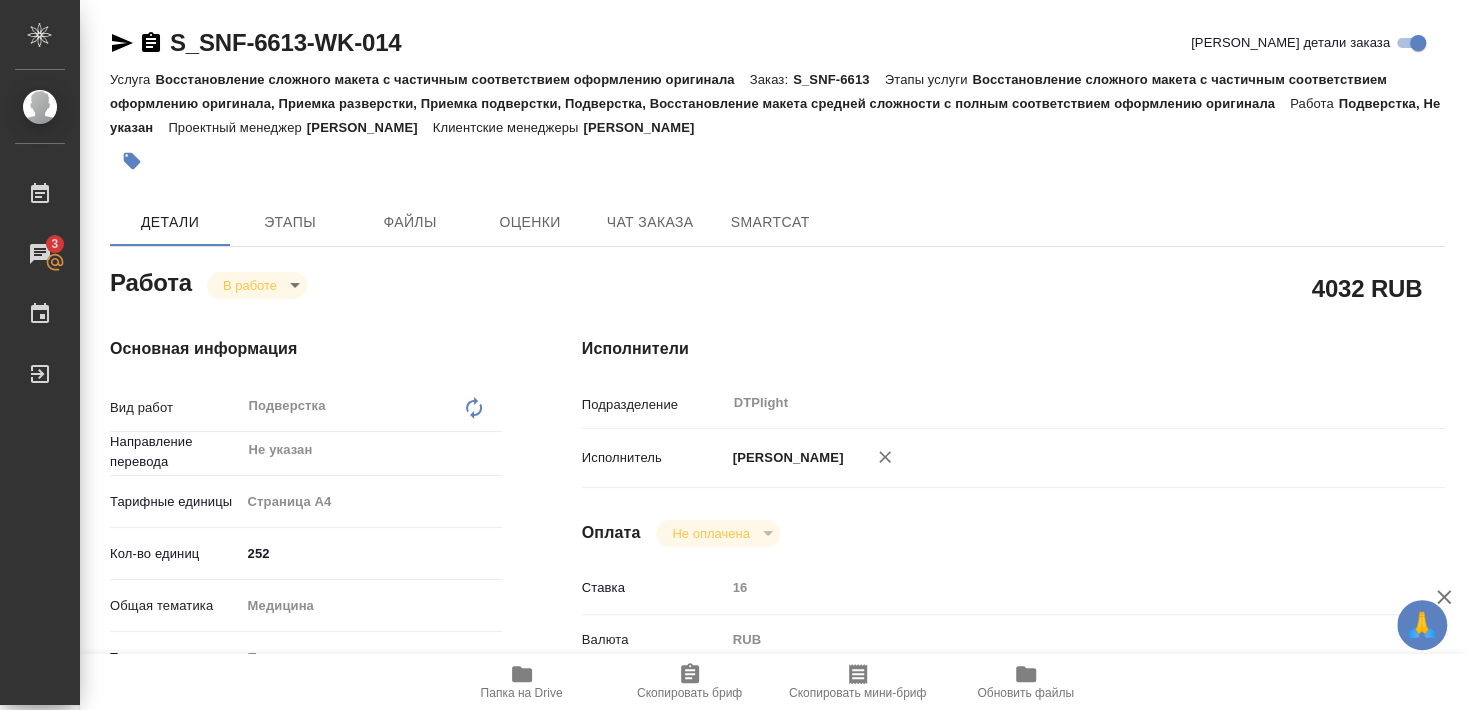 type on "x" 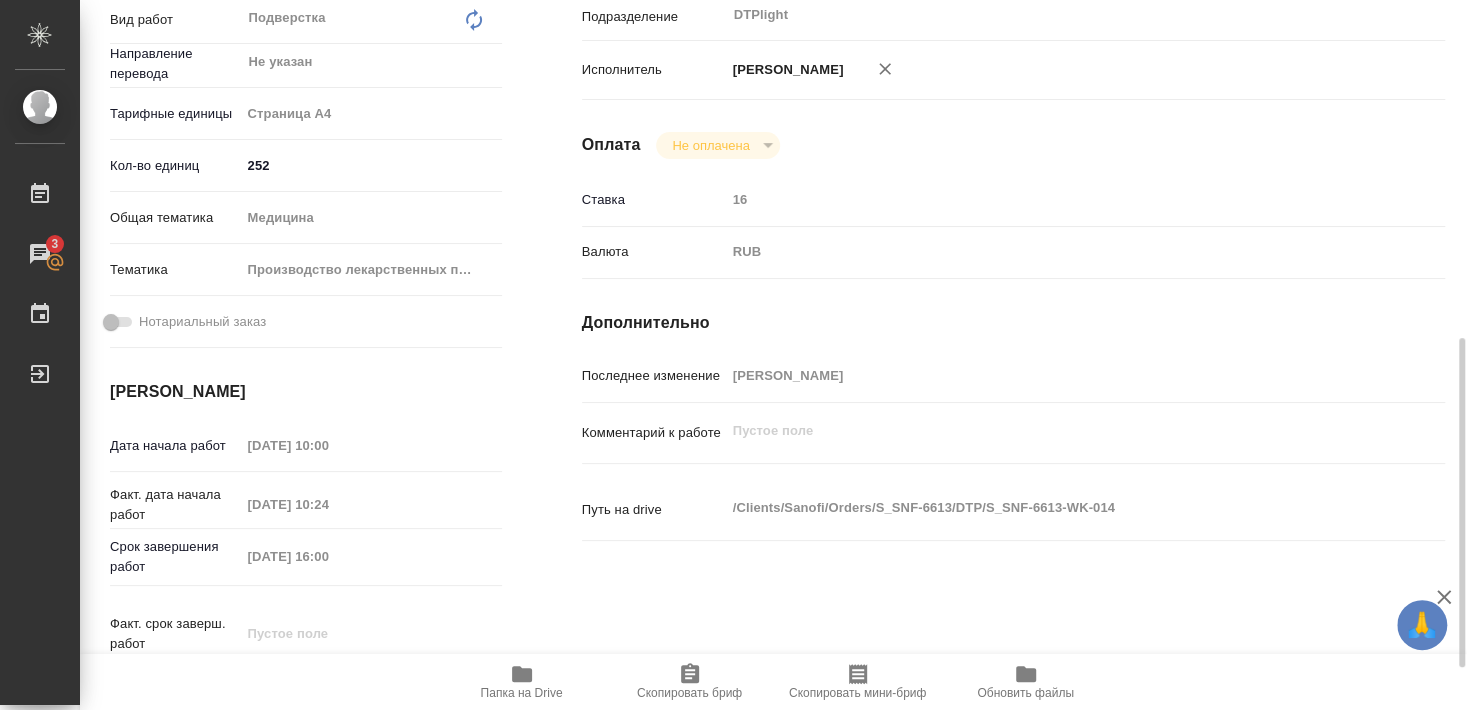 scroll, scrollTop: 820, scrollLeft: 0, axis: vertical 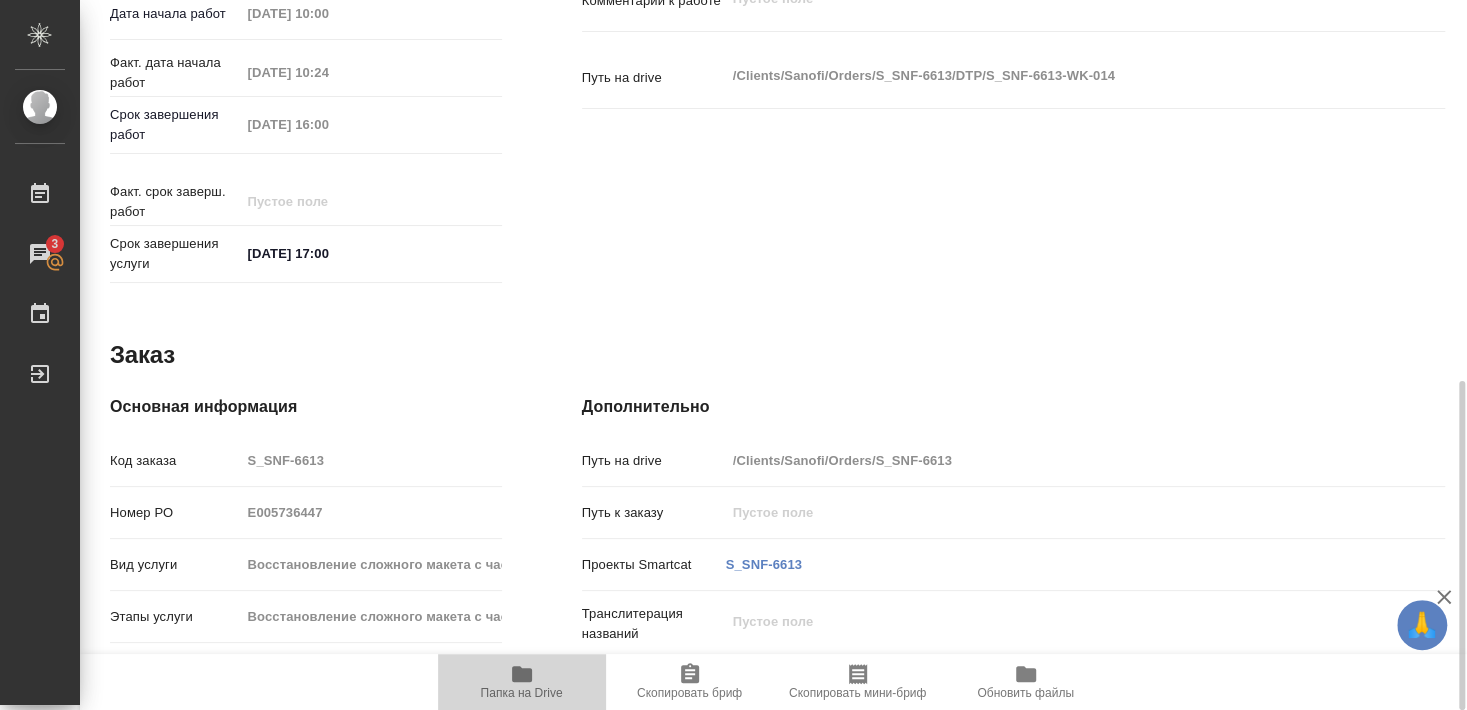 click on "Папка на Drive" at bounding box center [522, 693] 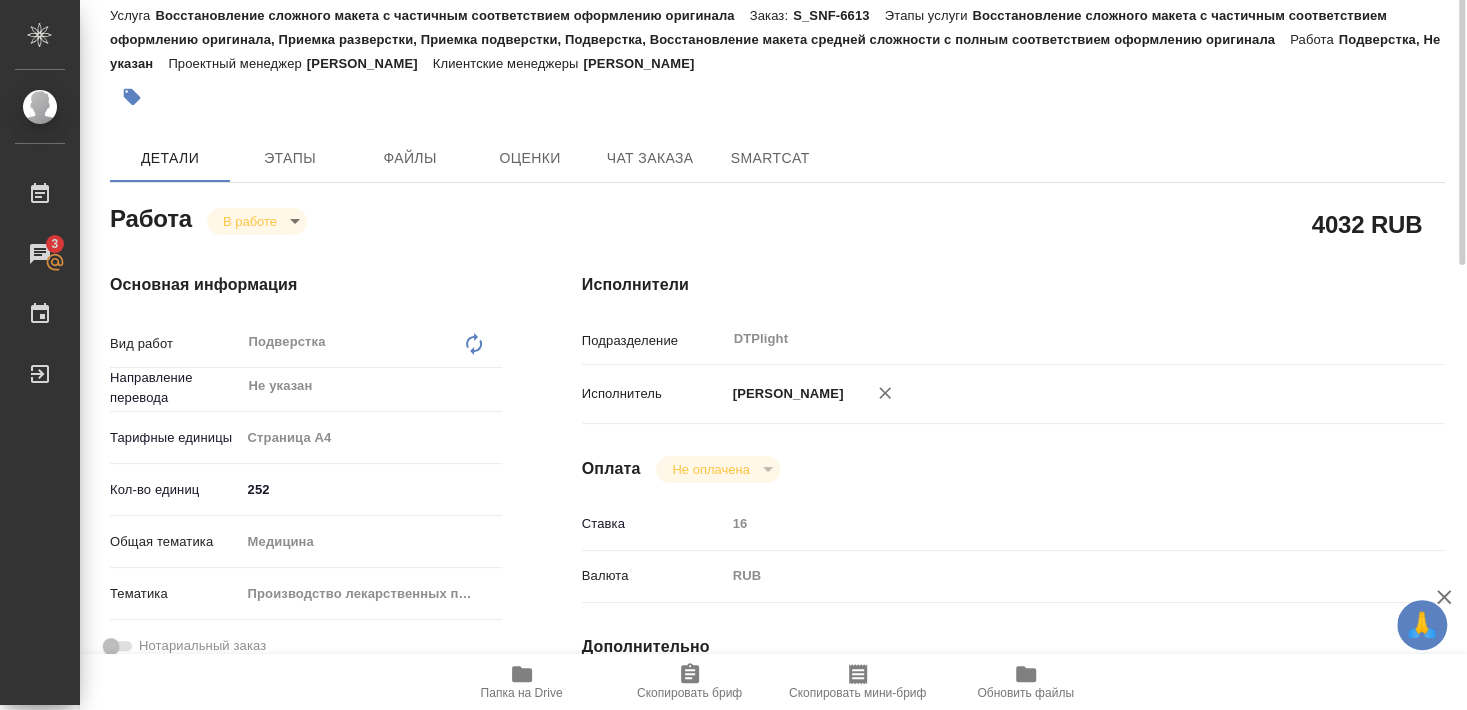 scroll, scrollTop: 0, scrollLeft: 0, axis: both 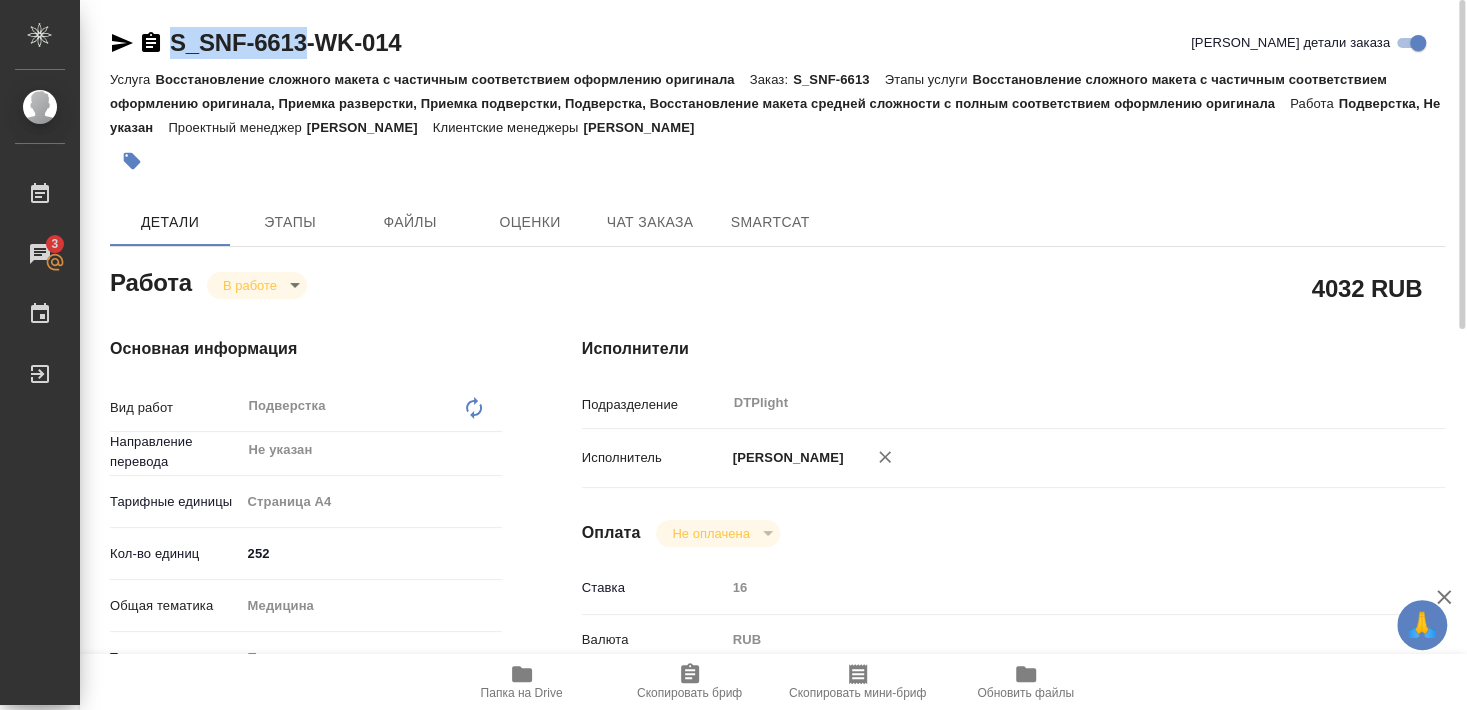 drag, startPoint x: 204, startPoint y: 53, endPoint x: 302, endPoint y: 51, distance: 98.02041 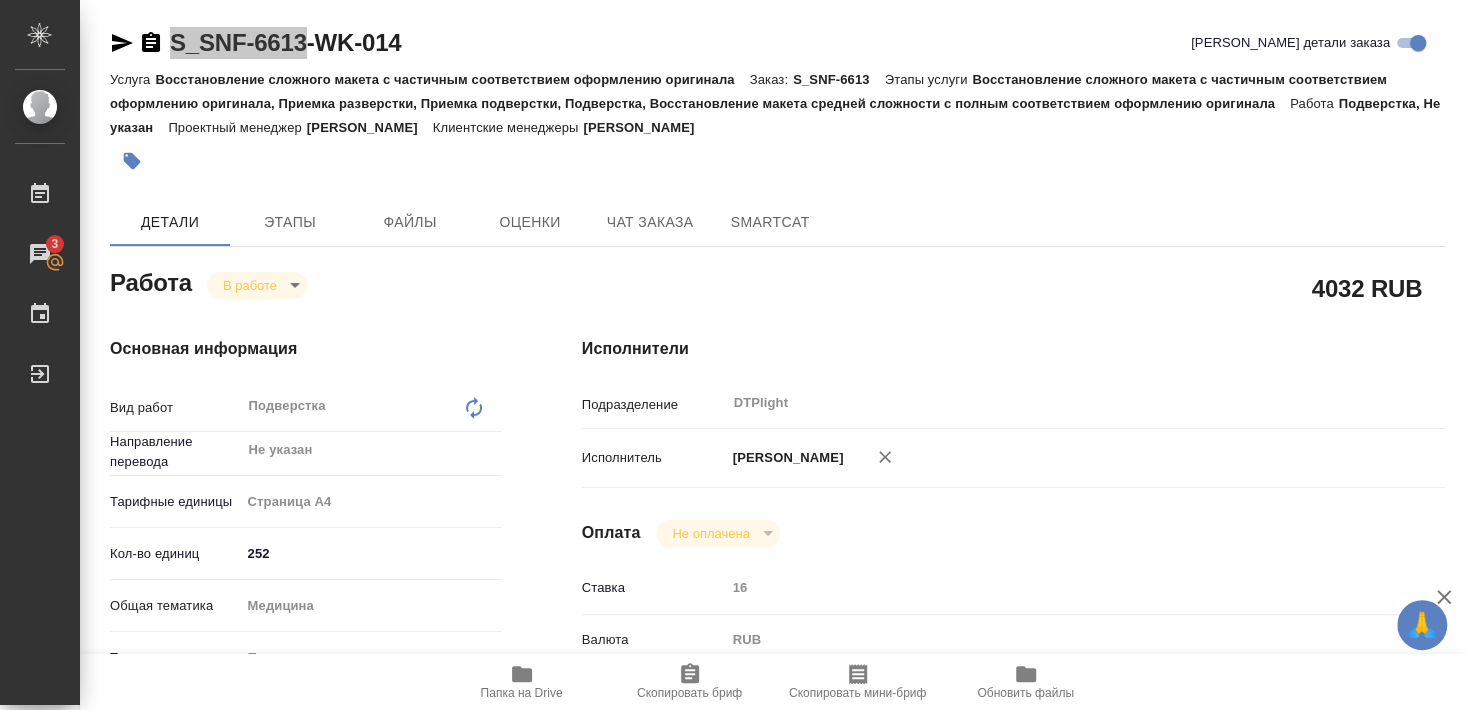 type on "x" 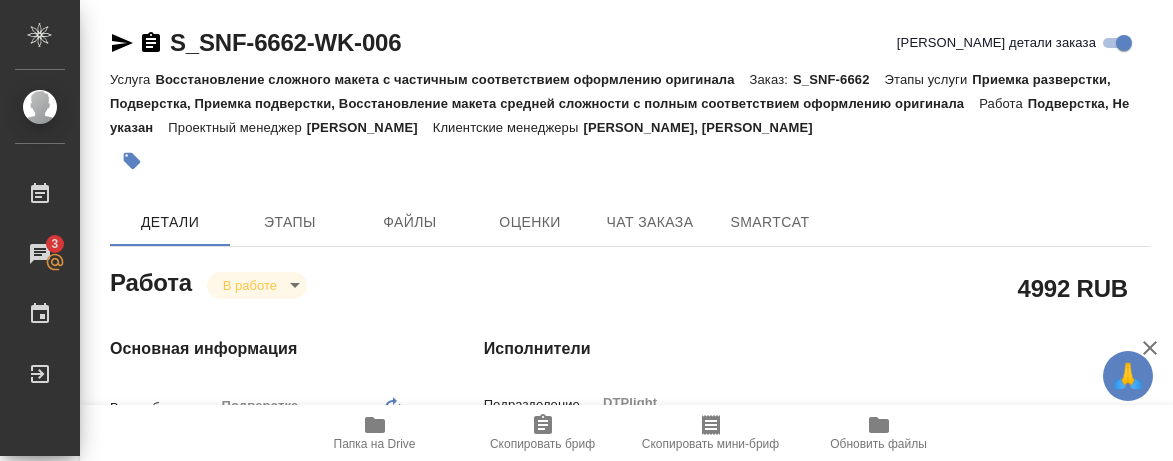 scroll, scrollTop: 0, scrollLeft: 0, axis: both 